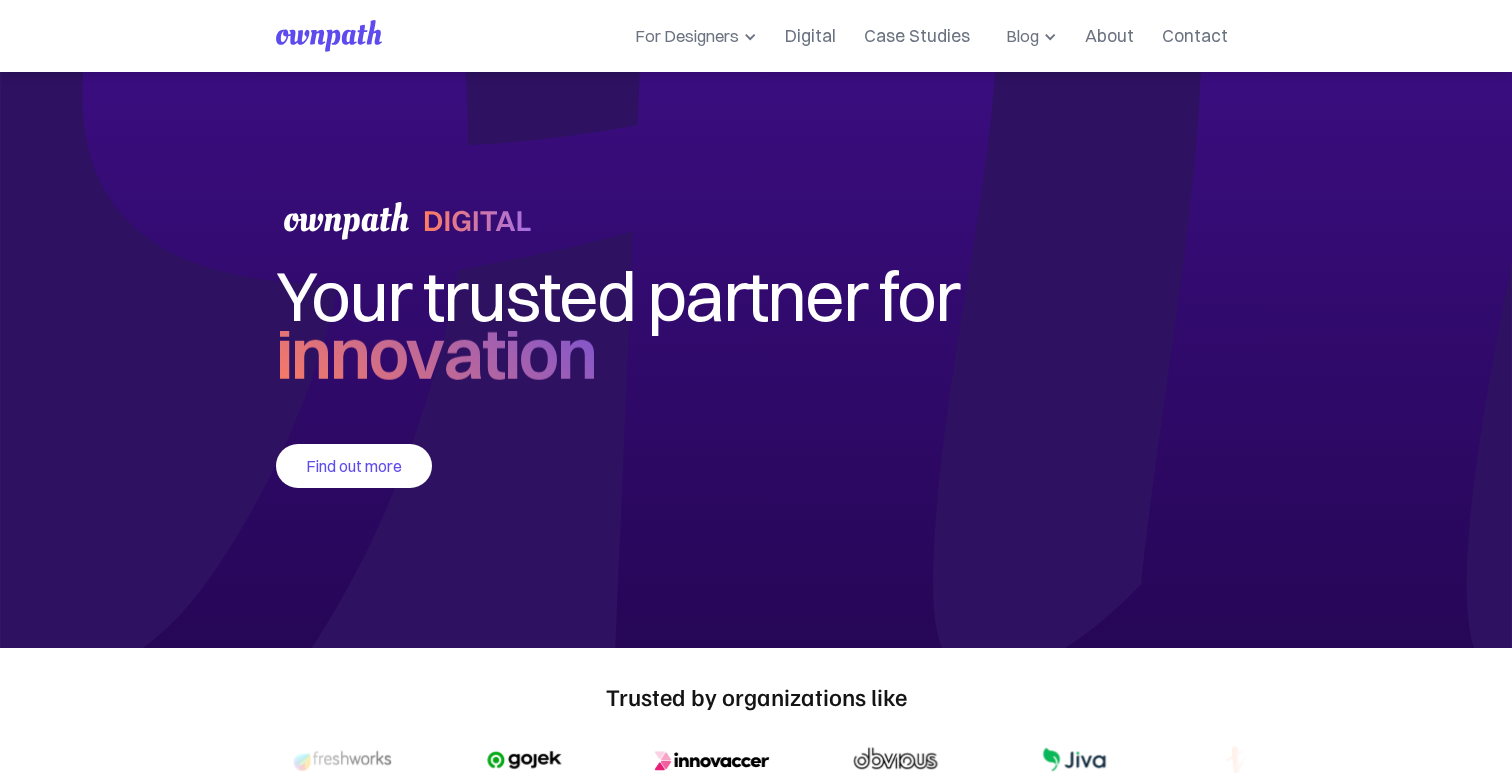 scroll, scrollTop: 0, scrollLeft: 0, axis: both 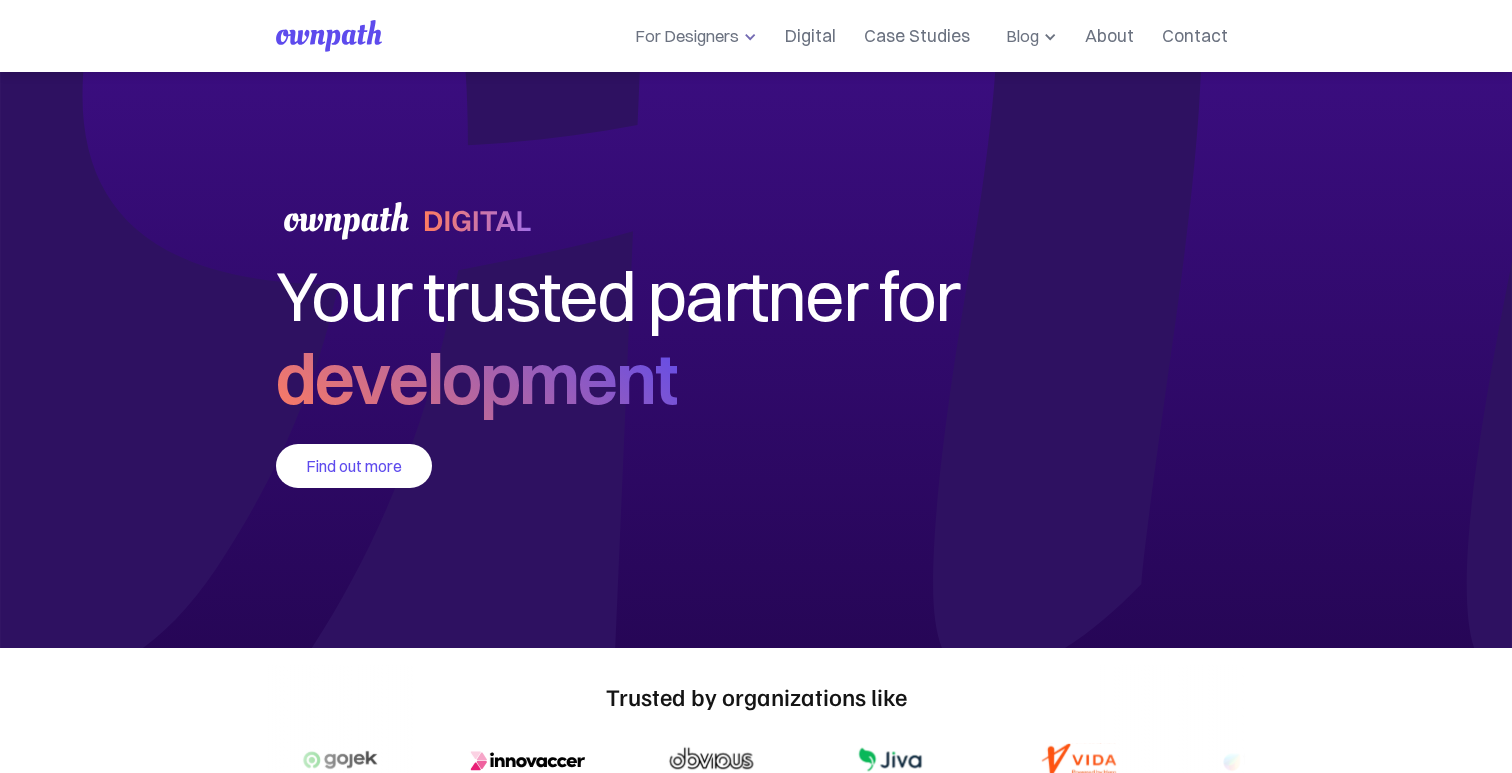click at bounding box center (750, 37) 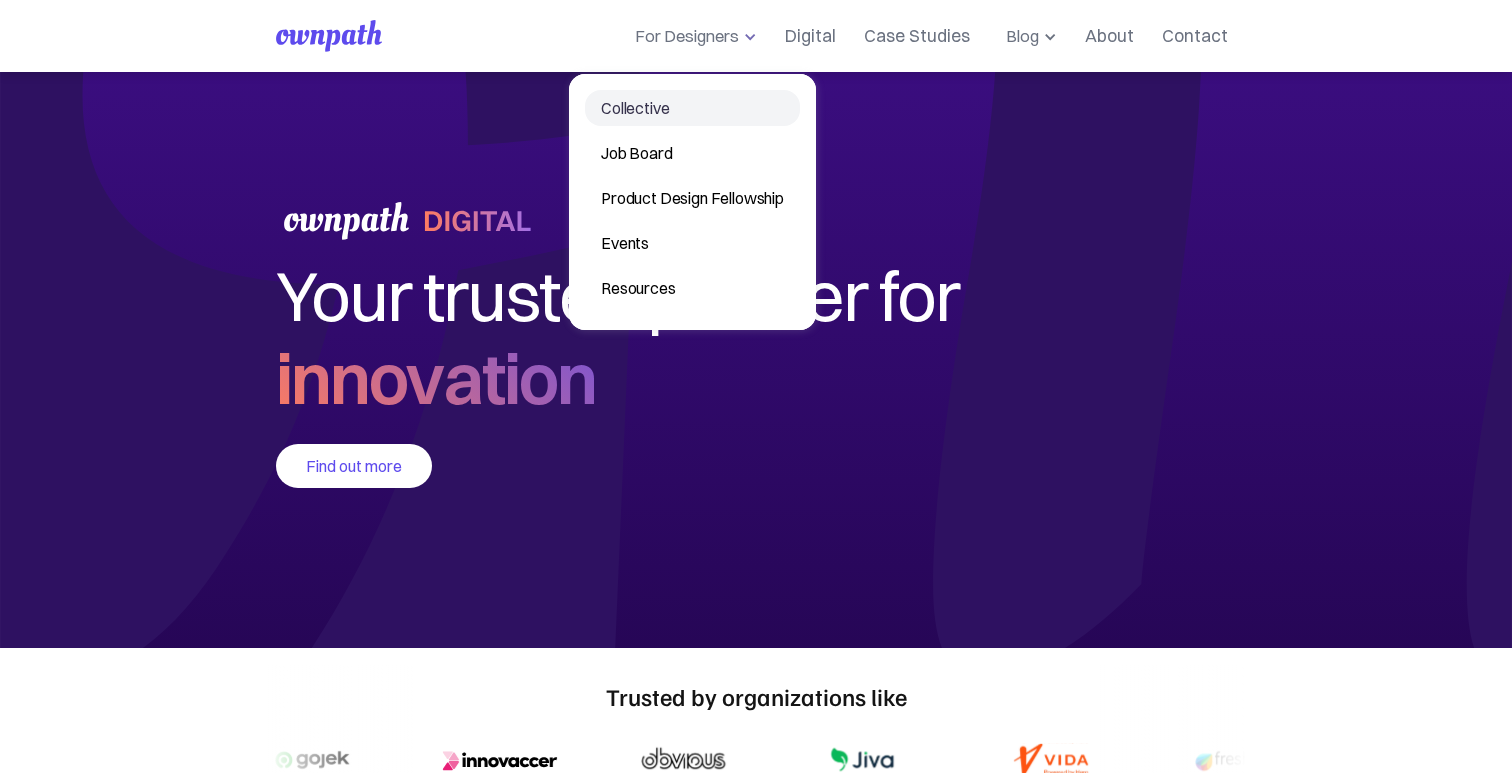 click on "Collective" at bounding box center [692, 108] 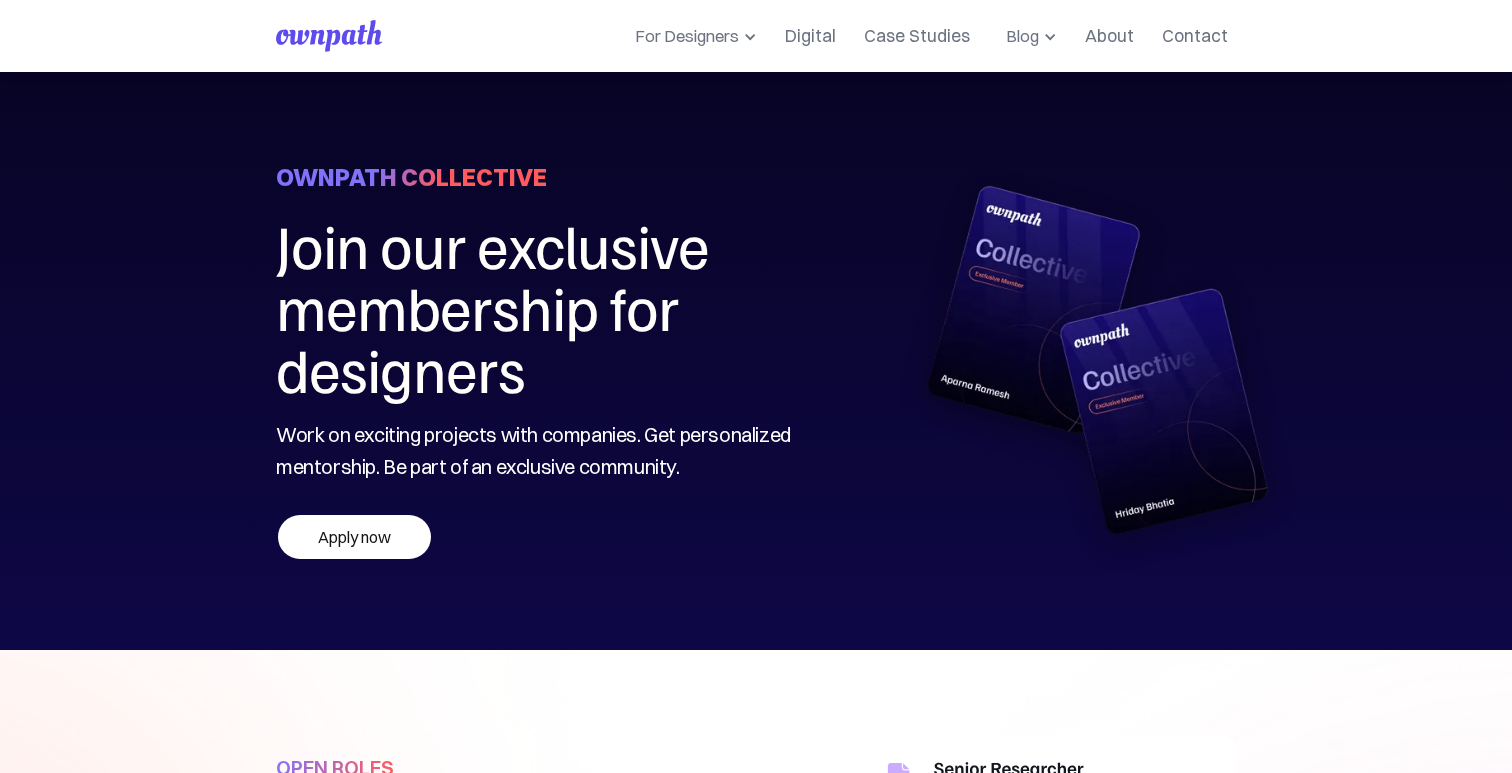 scroll, scrollTop: 0, scrollLeft: 0, axis: both 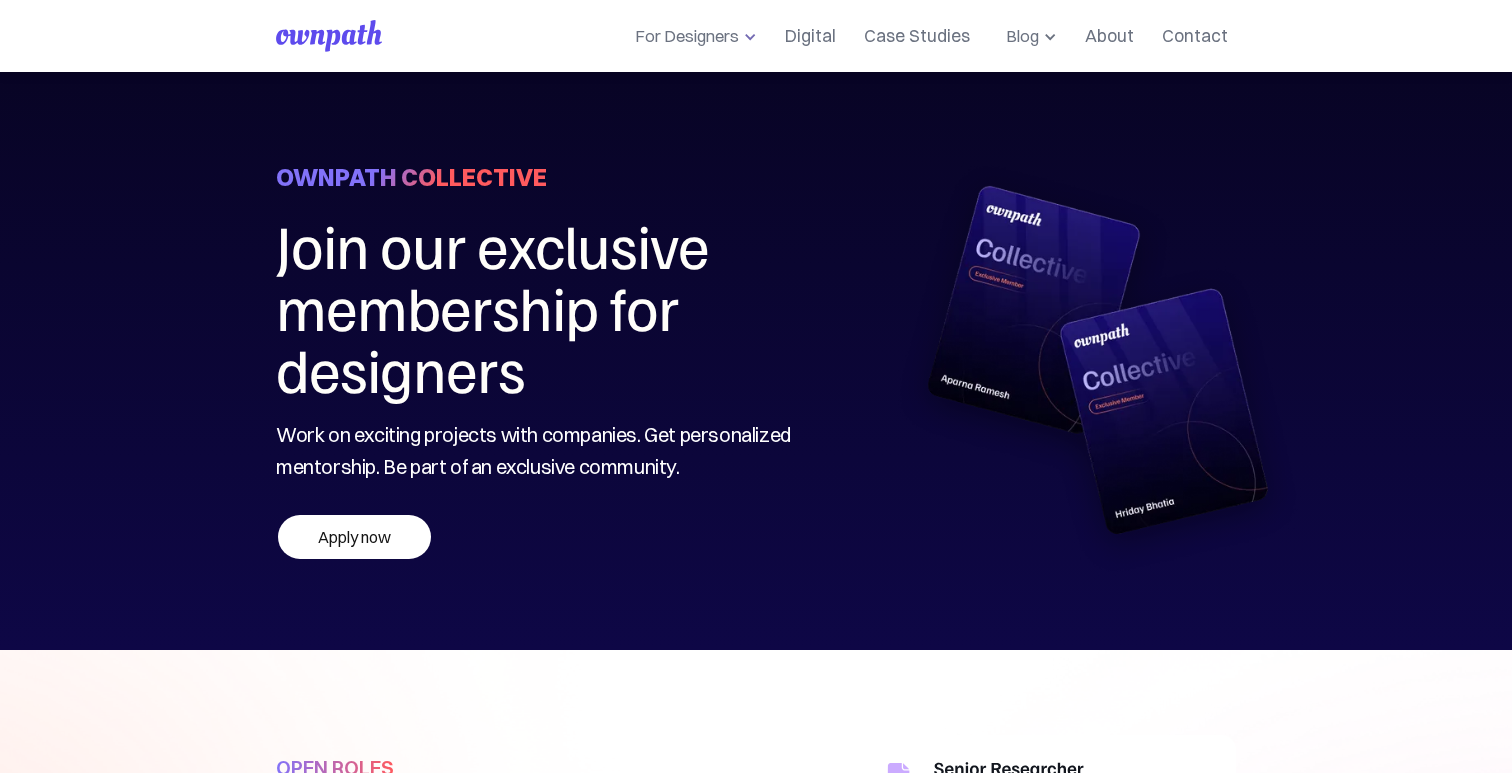 click on "For Designers" at bounding box center [692, 36] 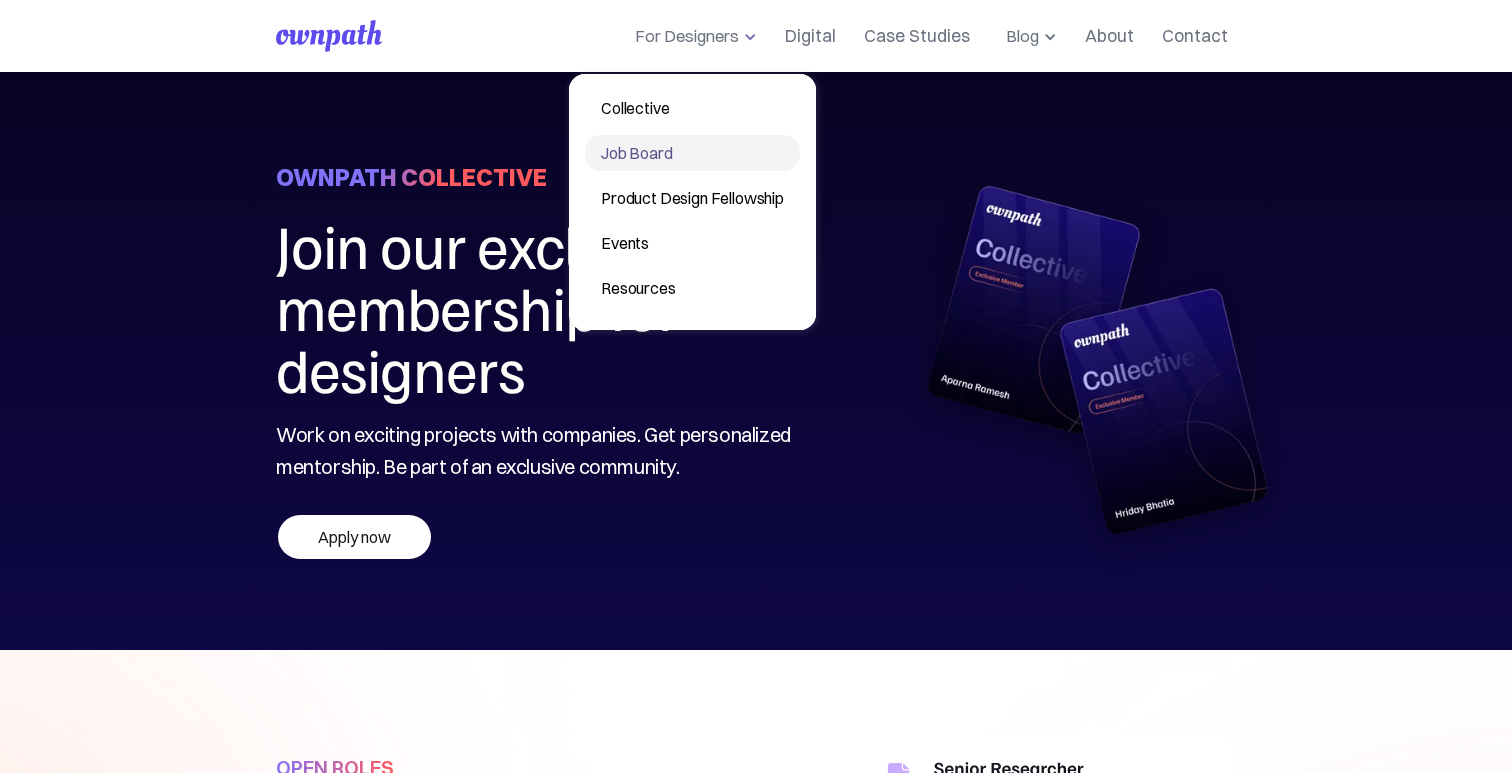 click on "Job Board" at bounding box center [692, 153] 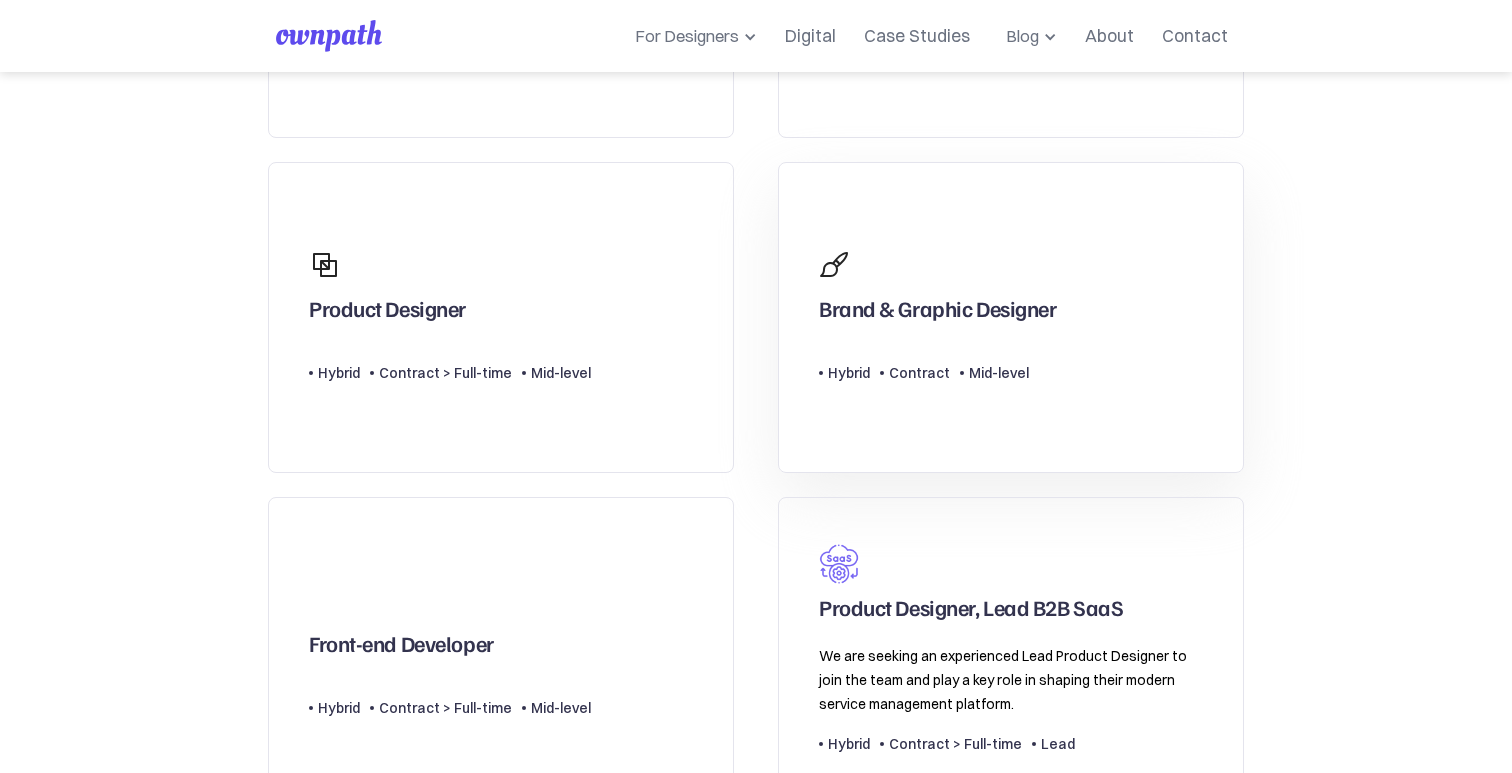 scroll, scrollTop: 416, scrollLeft: 0, axis: vertical 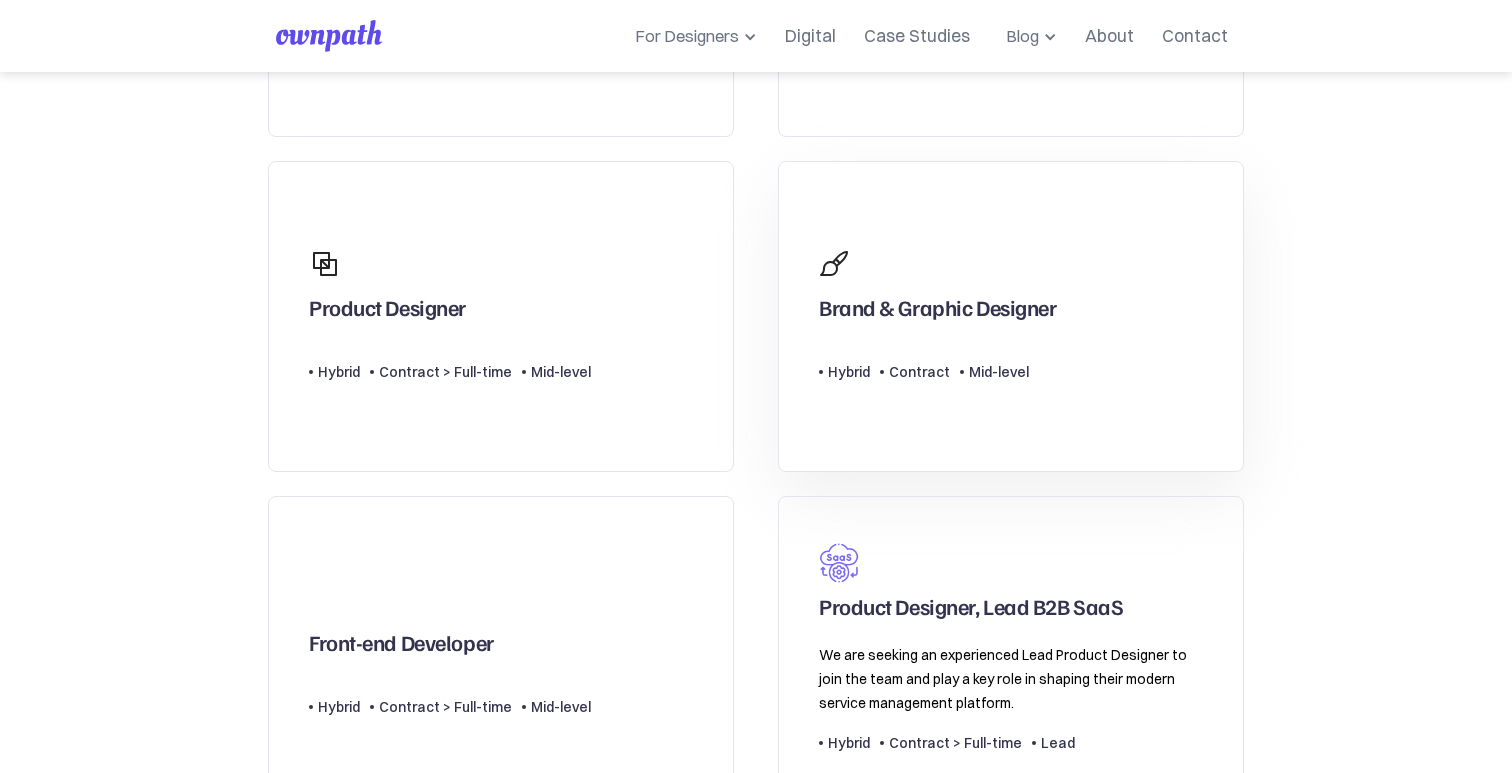 click on "Brand & Graphic Designer Type Level Hybrid Contract Mid-level" at bounding box center [937, 316] 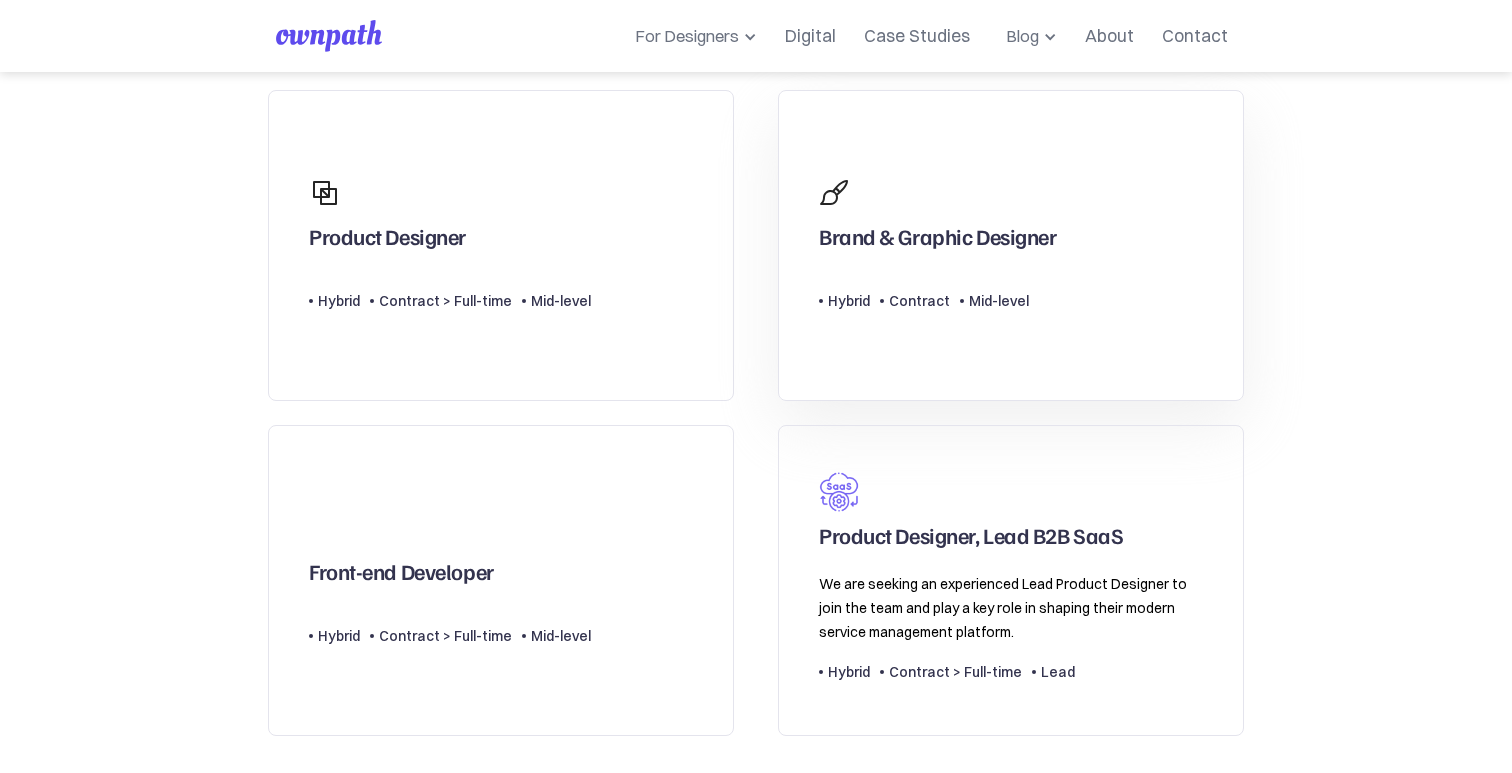 scroll, scrollTop: 495, scrollLeft: 0, axis: vertical 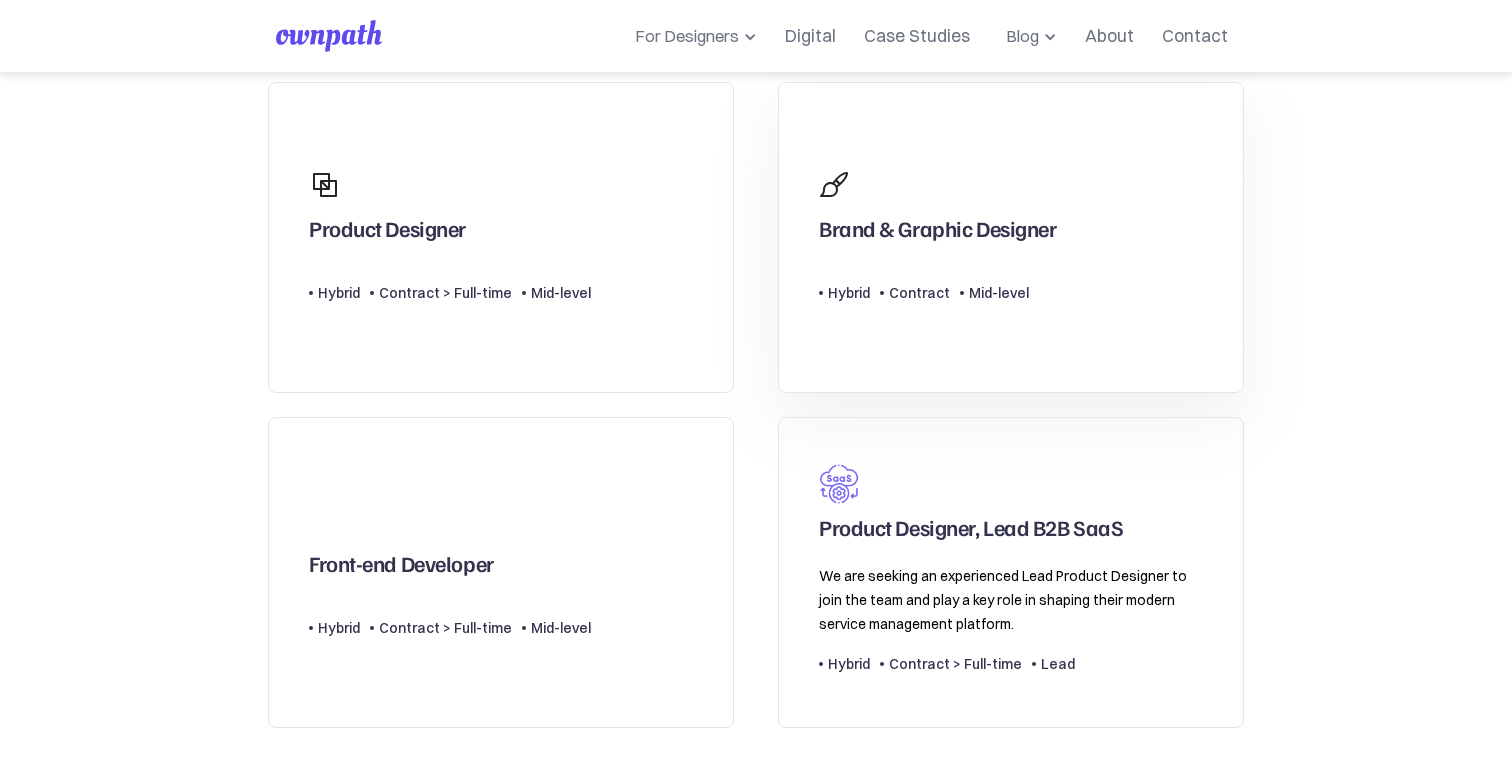 click on "Brand & Graphic Designer" at bounding box center [937, 233] 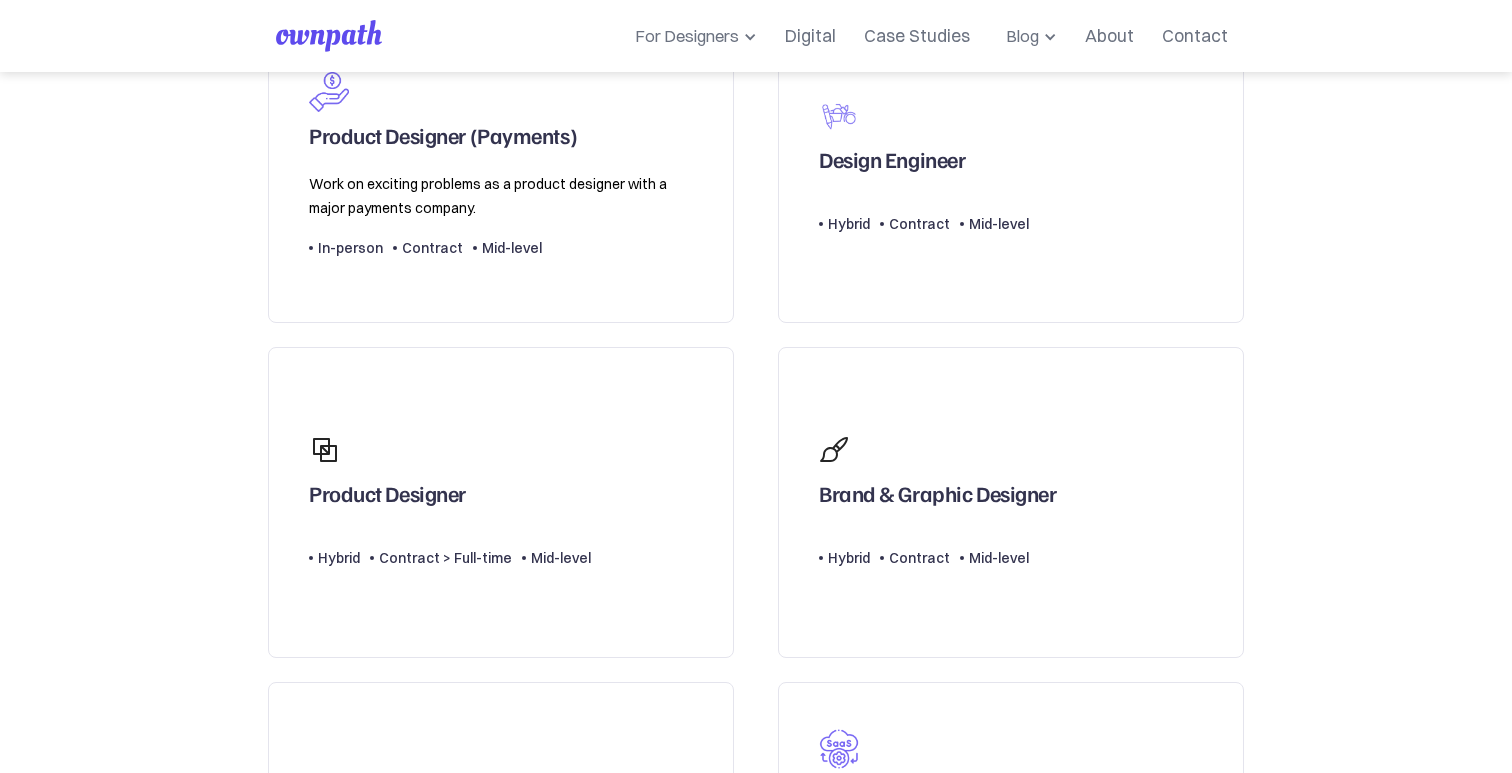 scroll, scrollTop: 77, scrollLeft: 0, axis: vertical 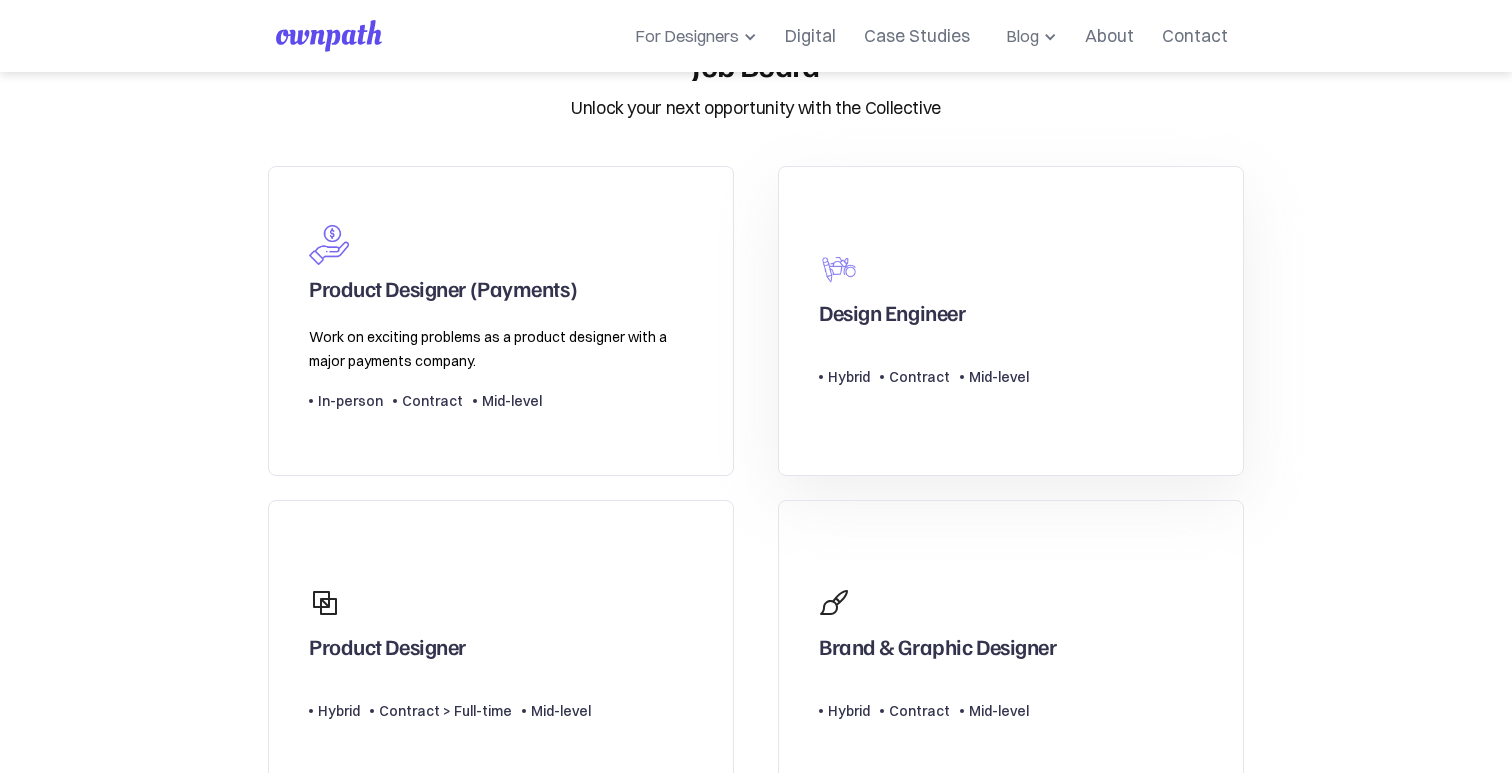 click on "Mid-level" at bounding box center (999, 377) 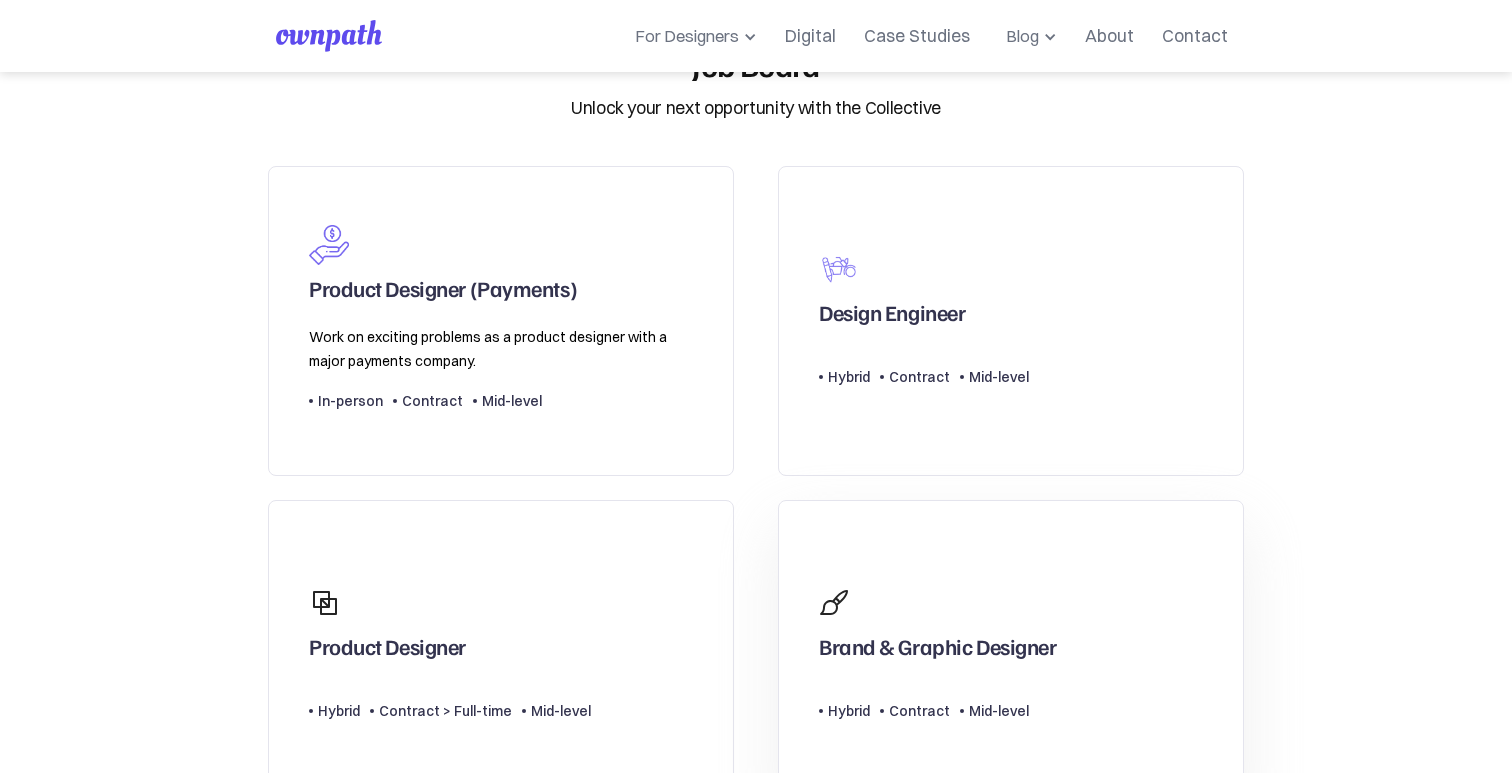 click on "Brand & Graphic Designer" at bounding box center [937, 651] 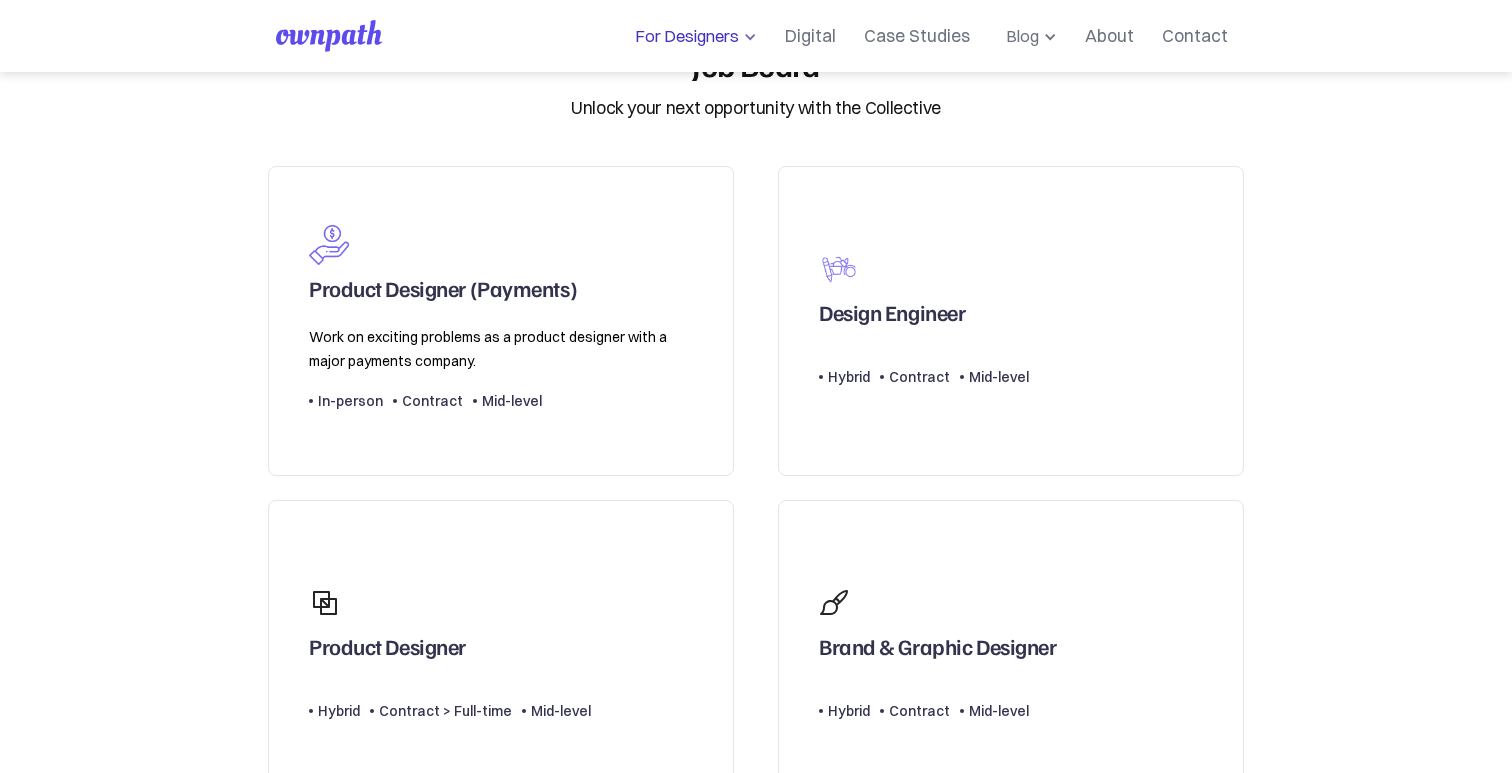 click on "For Designers" at bounding box center (683, 36) 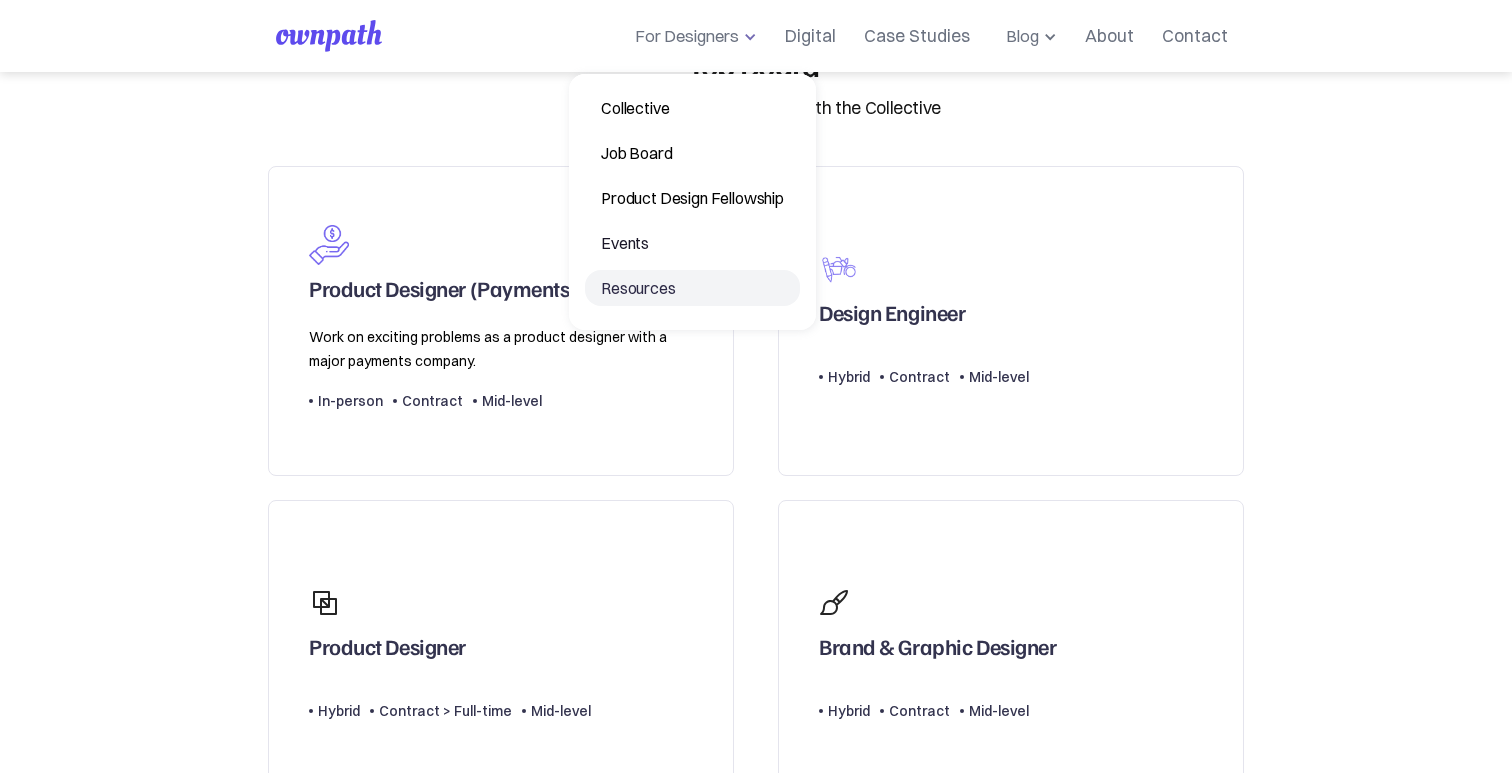 click on "Resources" at bounding box center (692, 288) 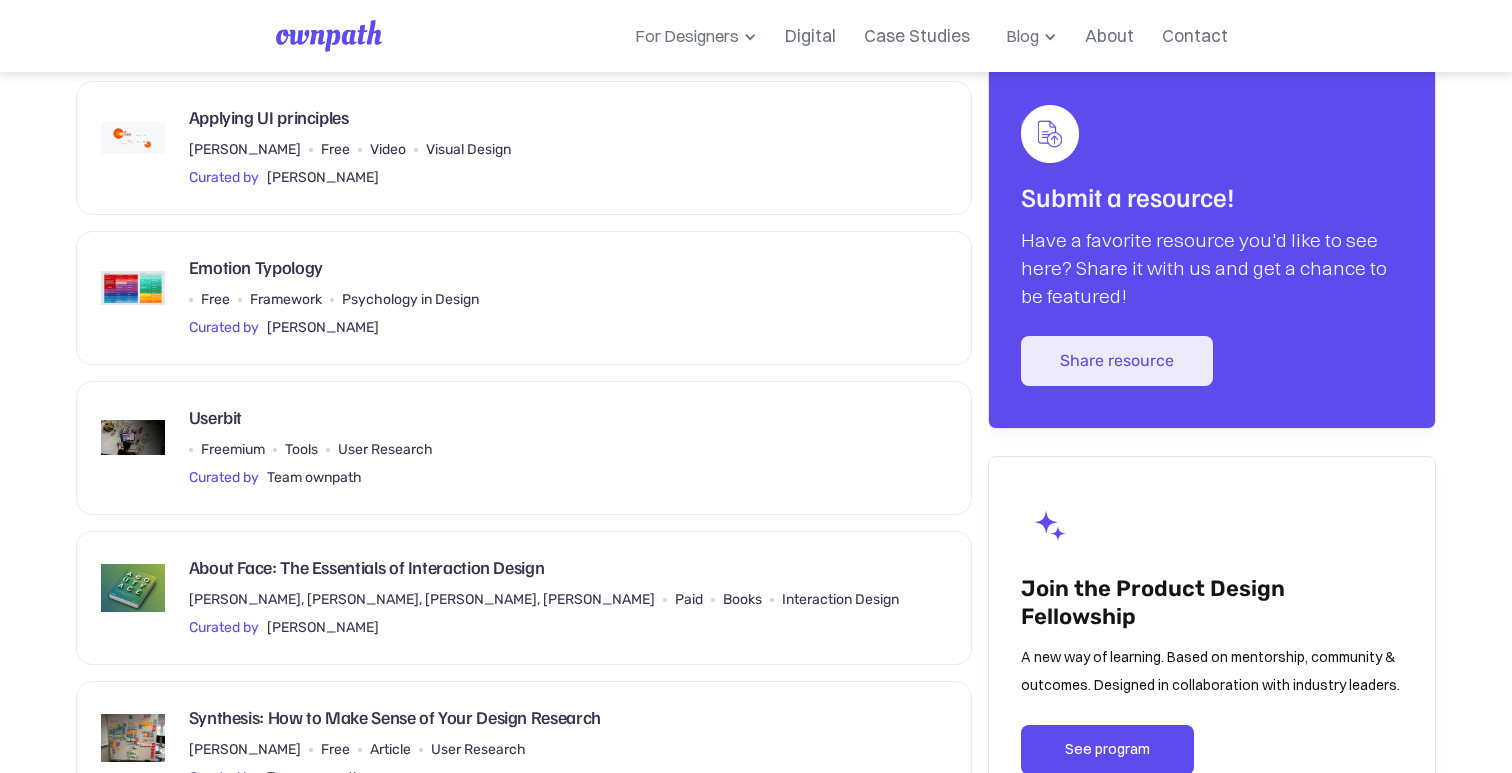 scroll, scrollTop: 0, scrollLeft: 0, axis: both 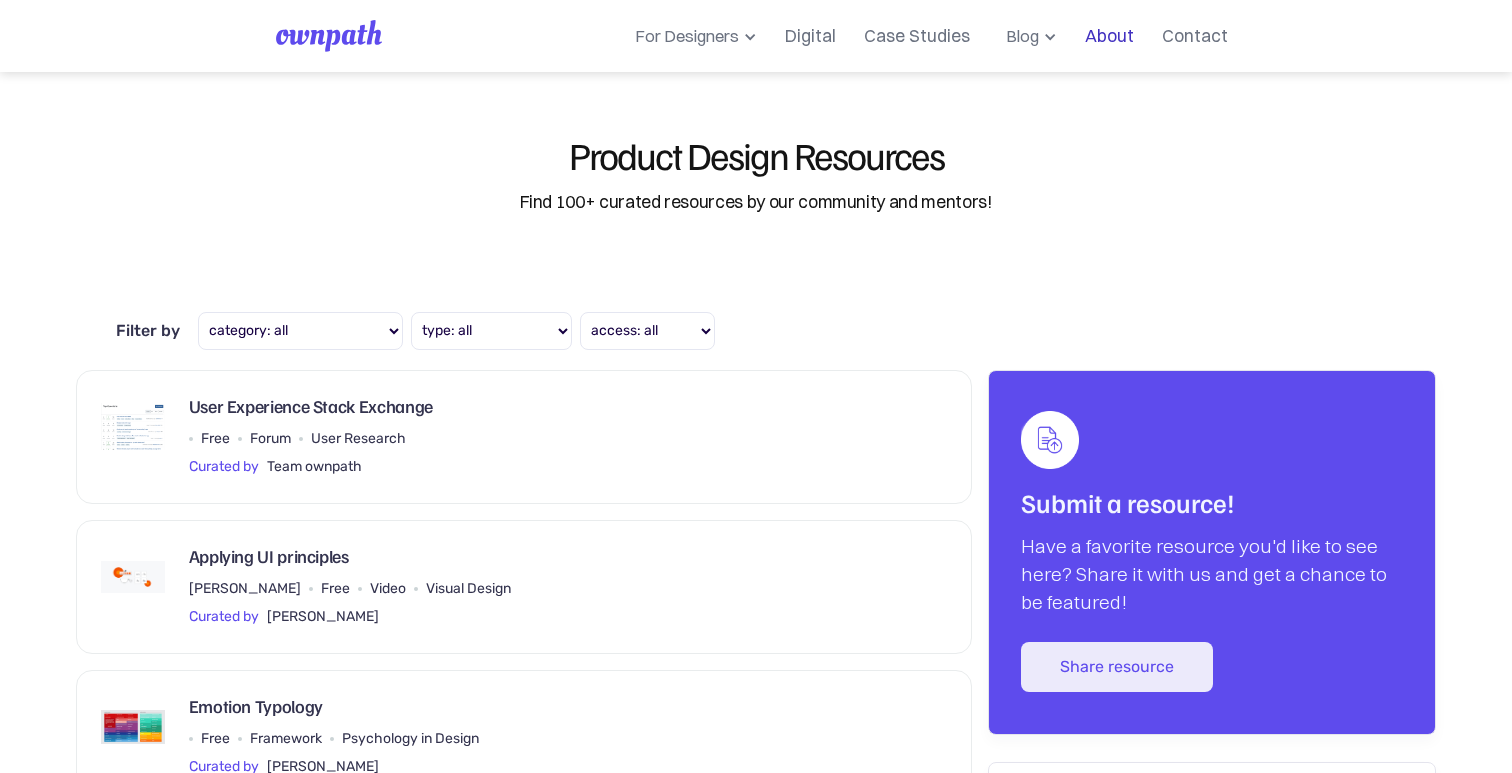 click on "About" at bounding box center [1109, 36] 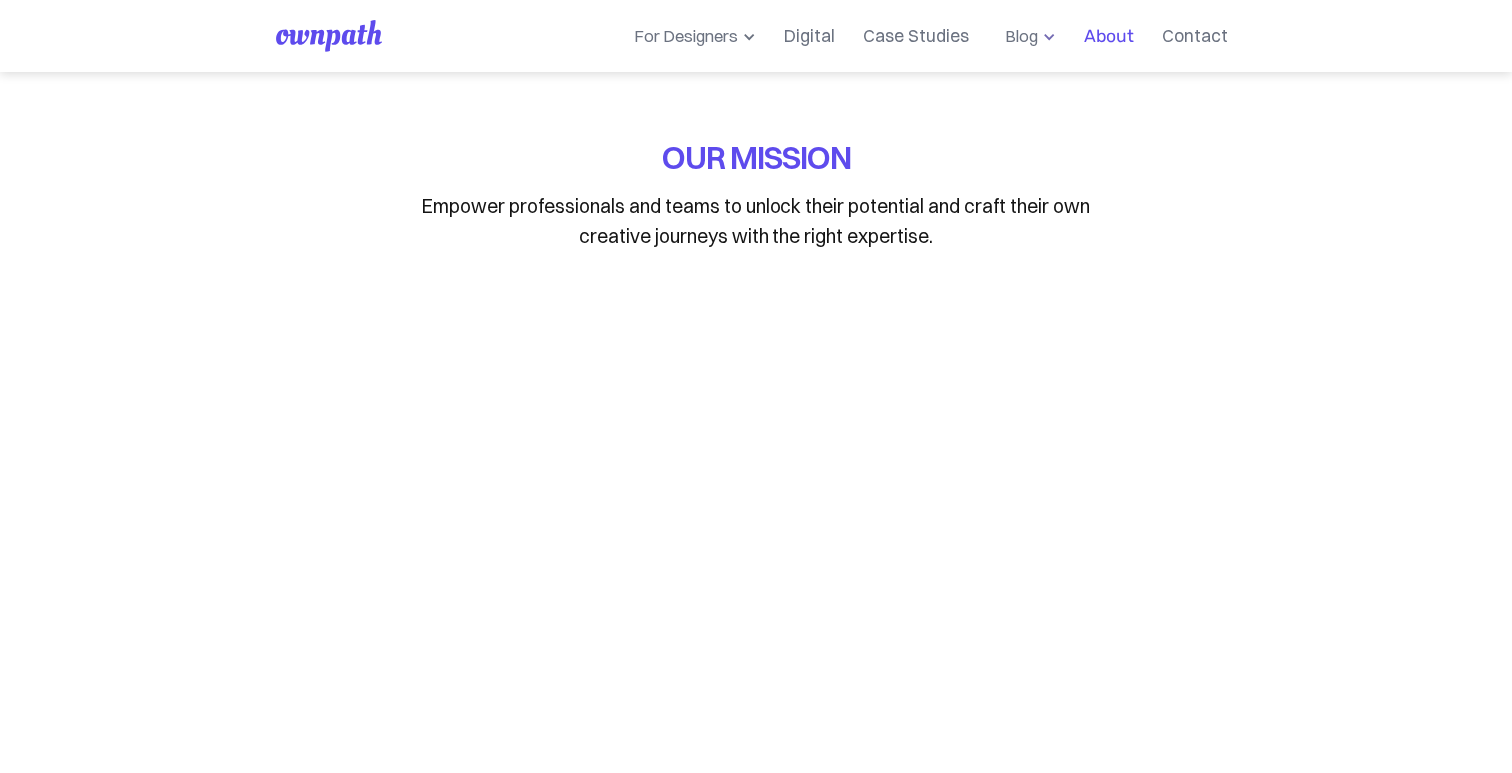 scroll, scrollTop: 0, scrollLeft: 0, axis: both 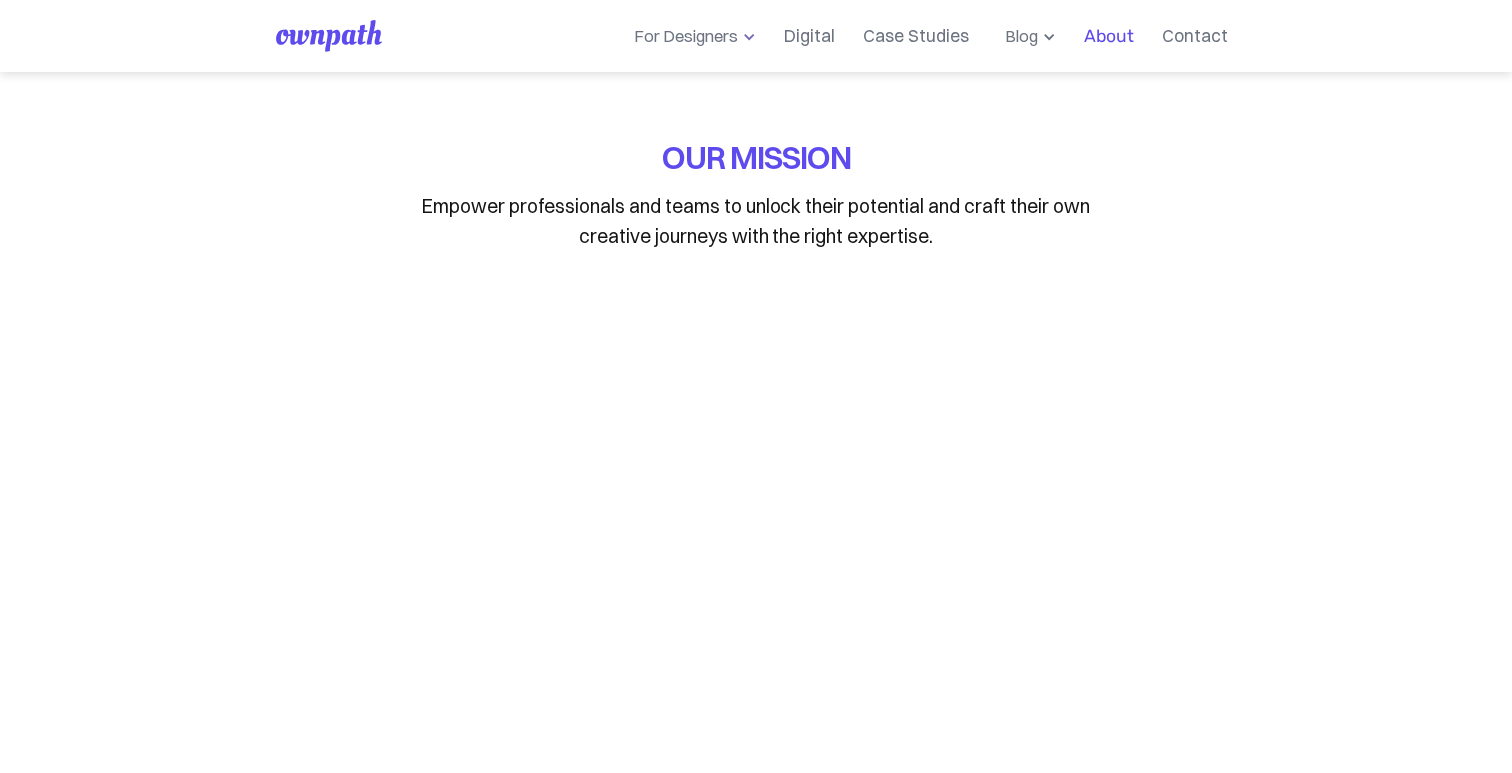 click at bounding box center [749, 37] 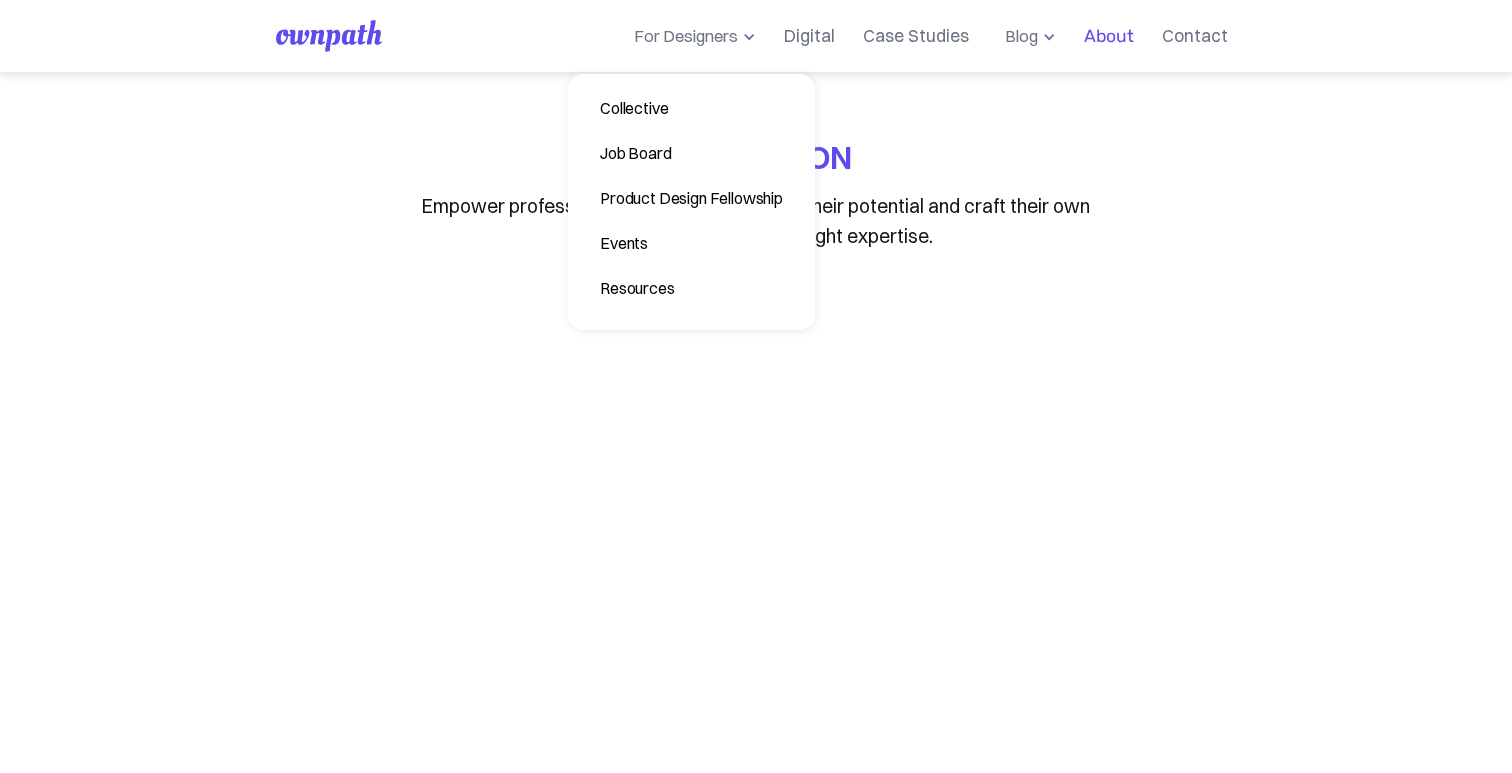 click on "Blog" at bounding box center [1026, 36] 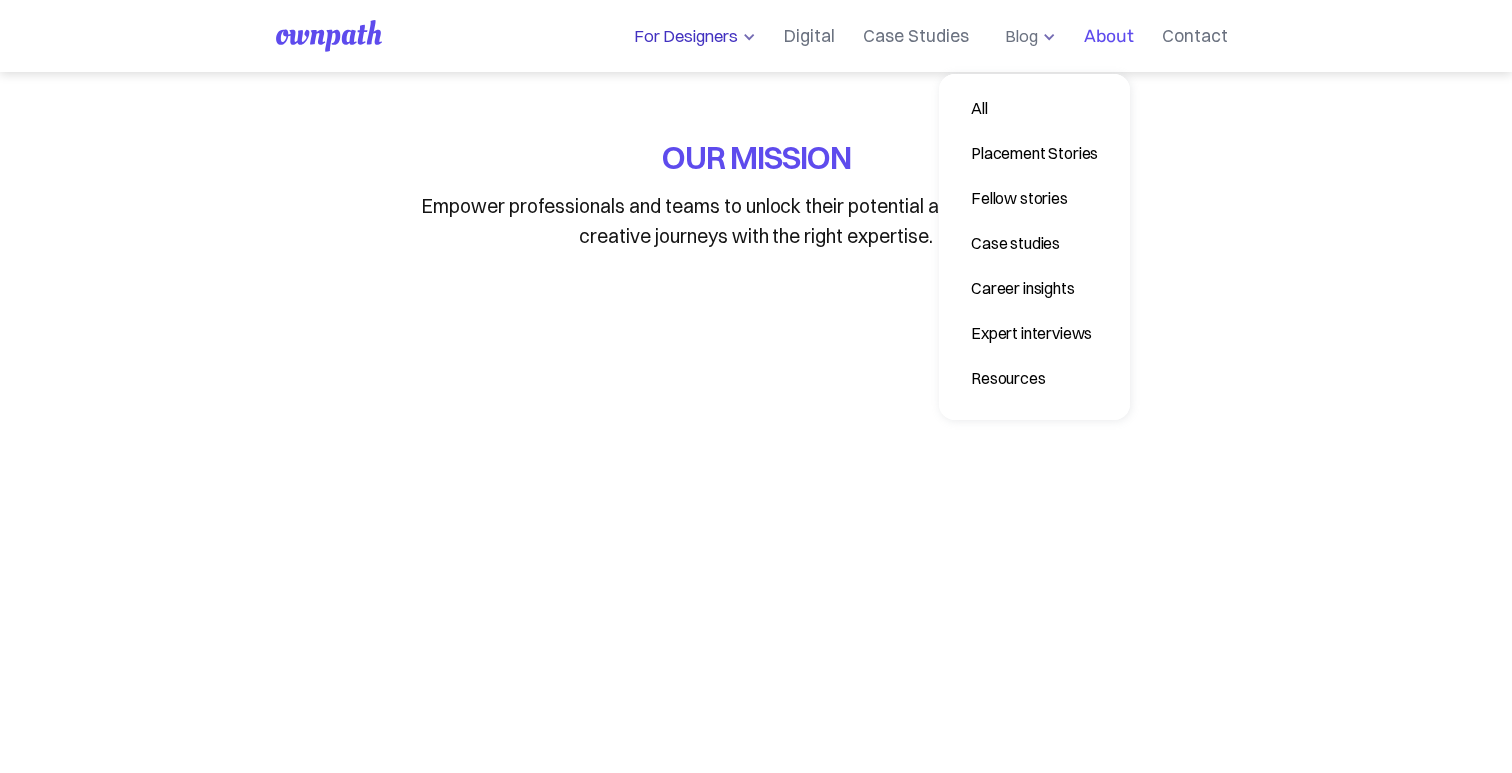 click on "For Designers" at bounding box center [682, 36] 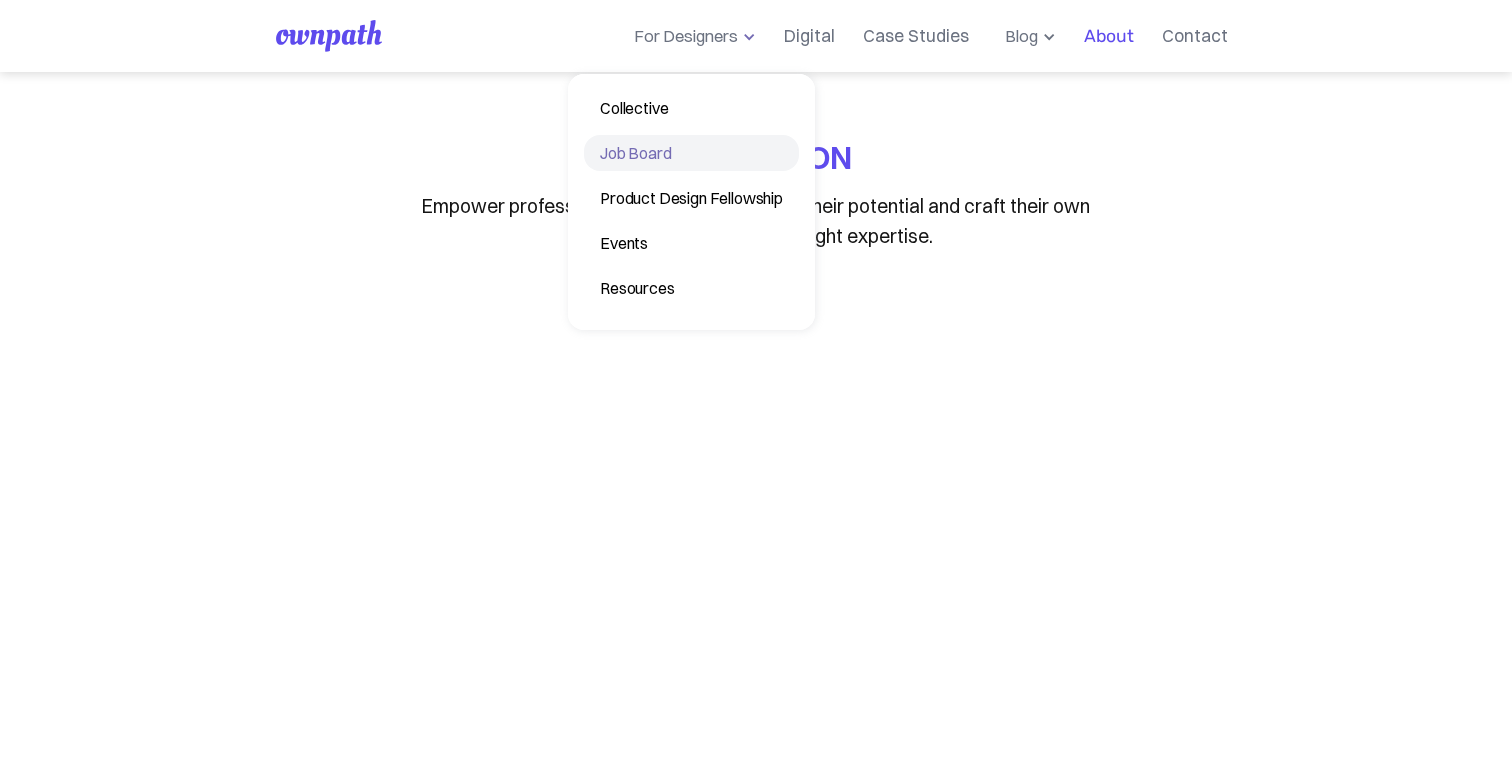 click on "Job Board" at bounding box center [691, 153] 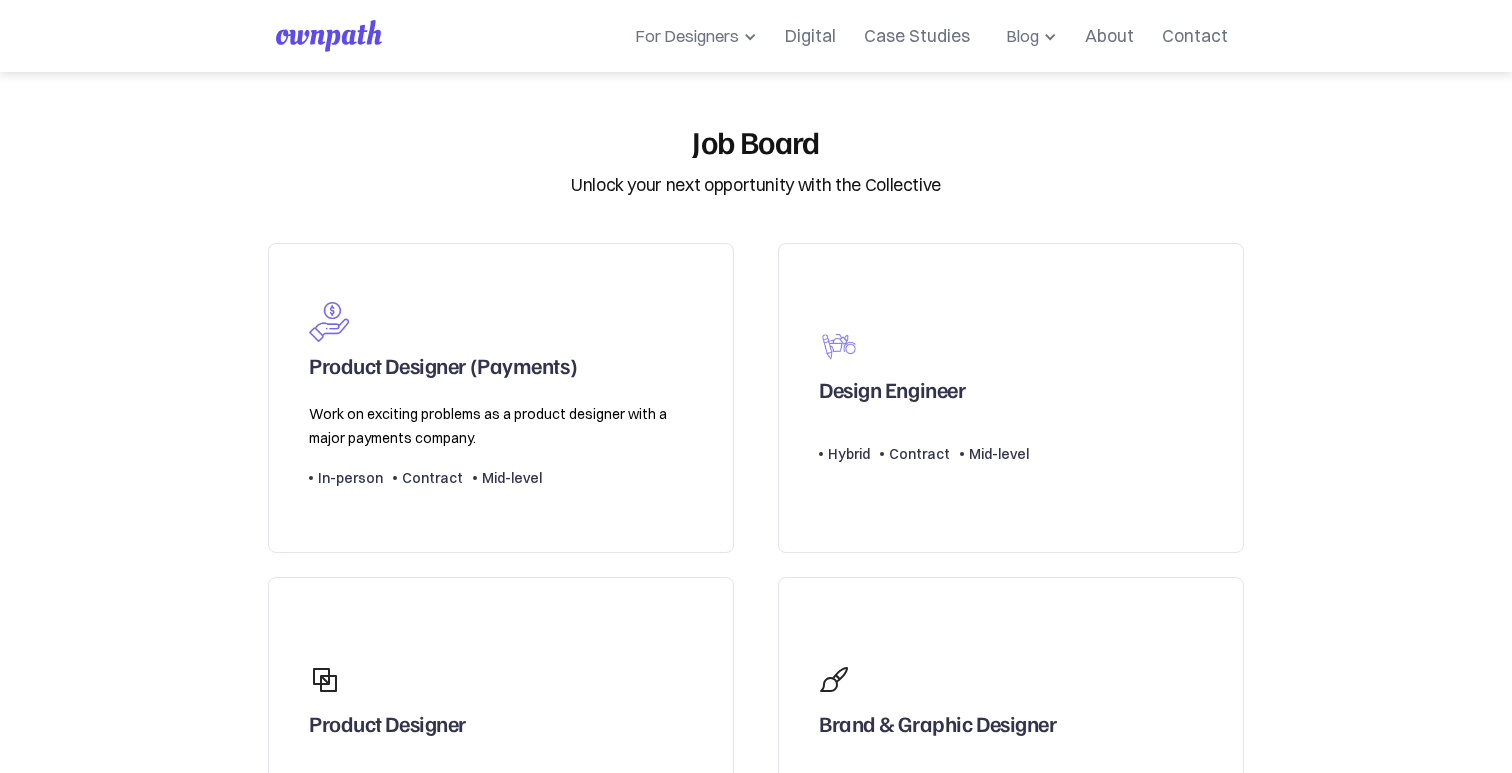 scroll, scrollTop: 0, scrollLeft: 0, axis: both 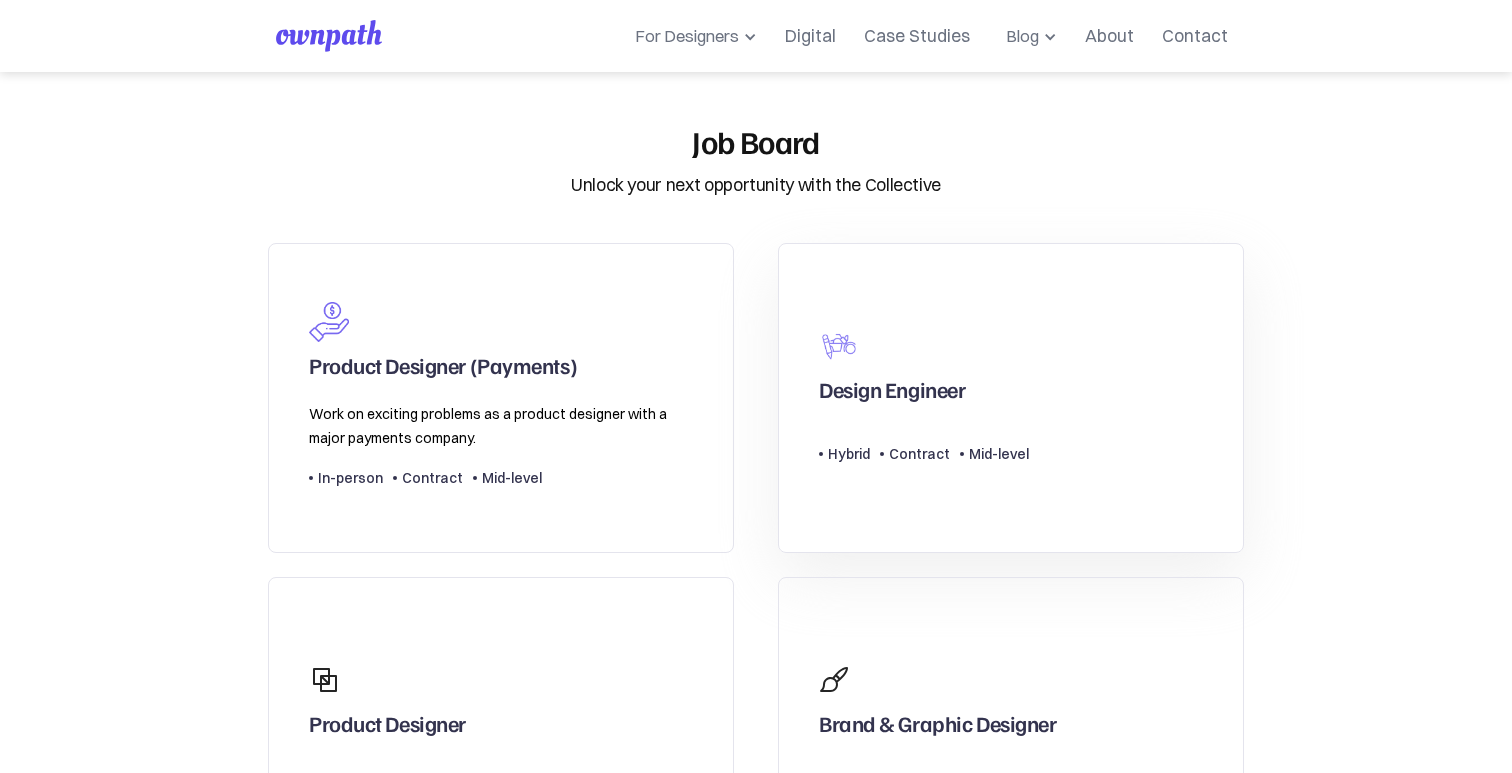 click on "Hybrid" at bounding box center (849, 454) 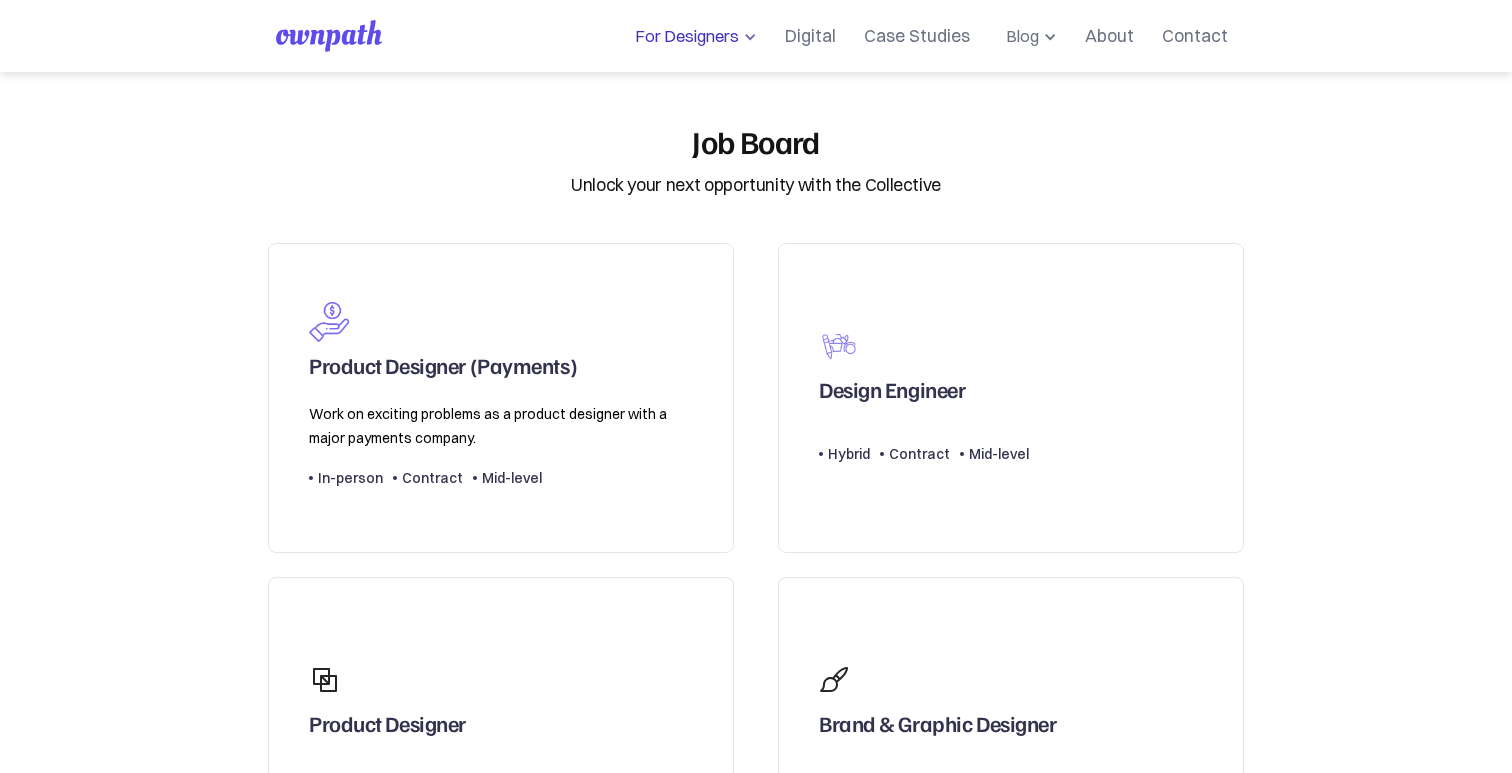 click on "For Designers" at bounding box center [683, 36] 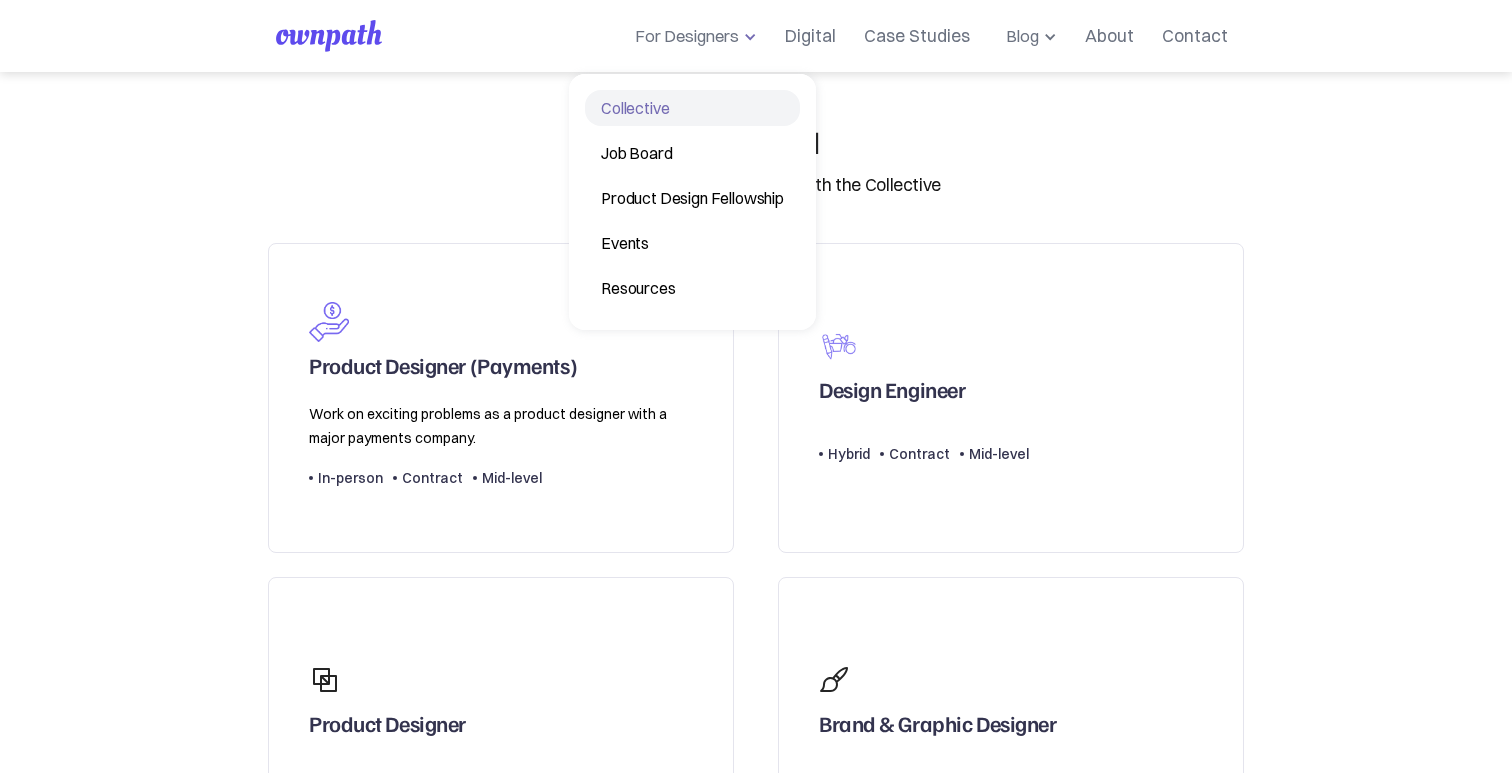 click on "Collective" at bounding box center [692, 108] 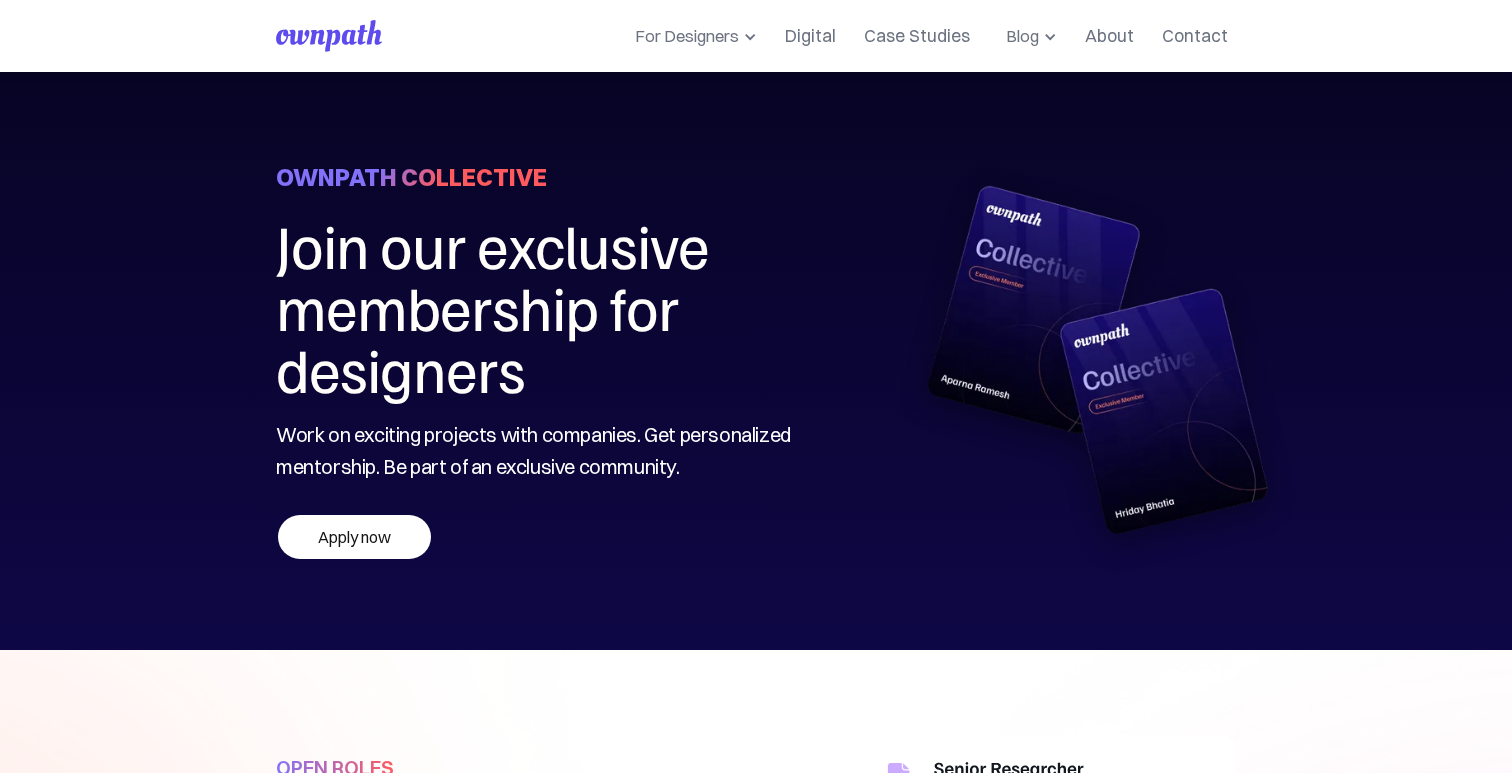scroll, scrollTop: 0, scrollLeft: 0, axis: both 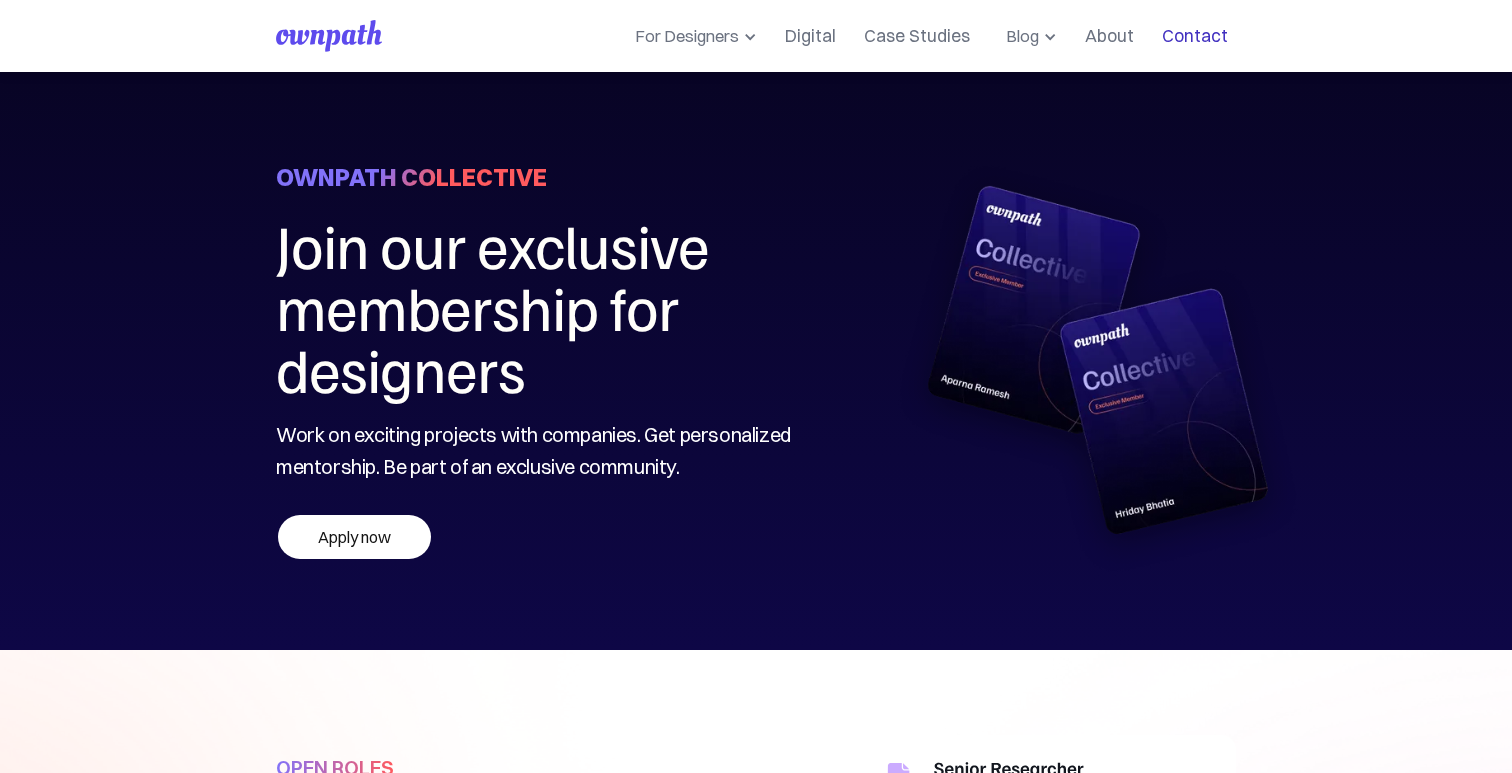 click on "Contact" at bounding box center [1195, 36] 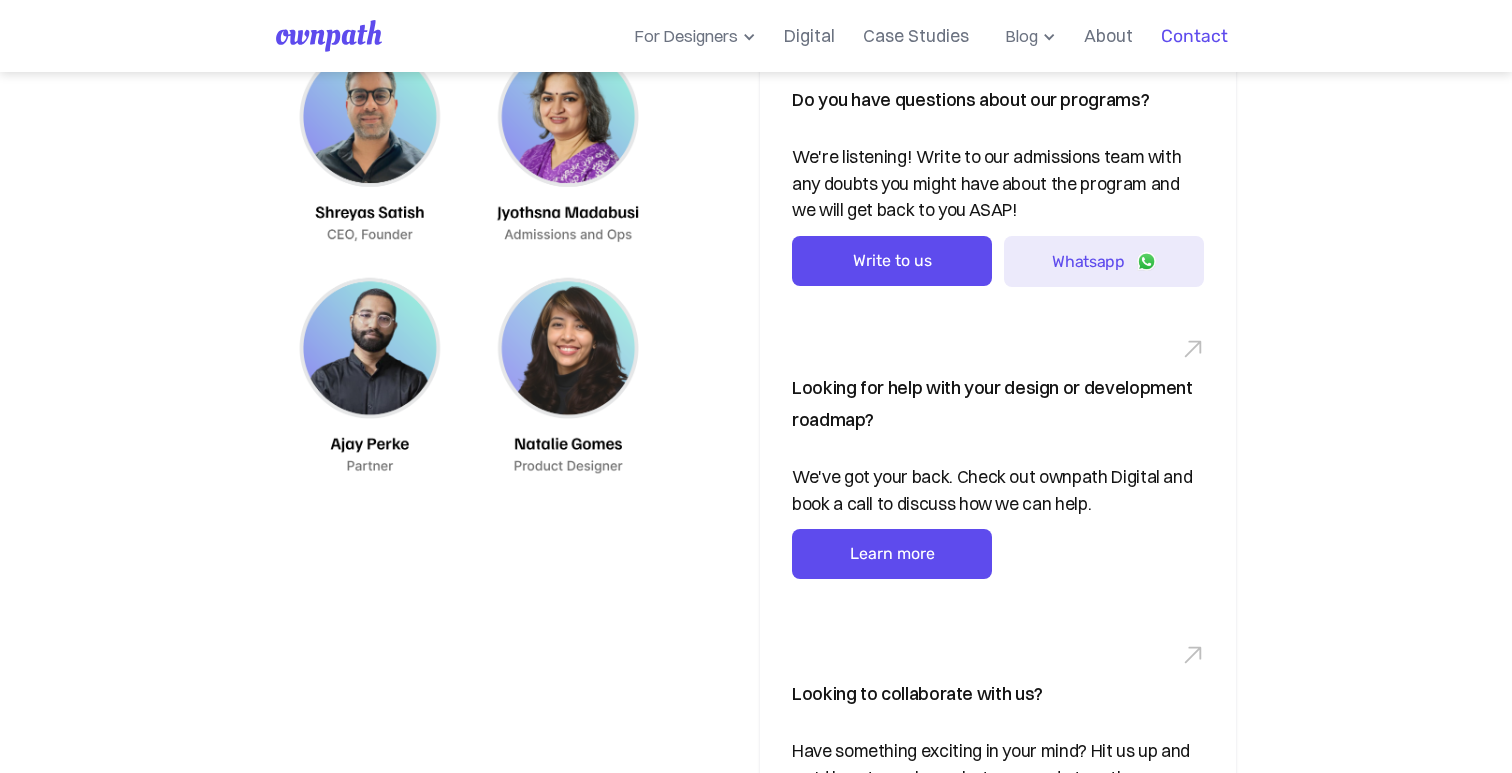 scroll, scrollTop: 0, scrollLeft: 0, axis: both 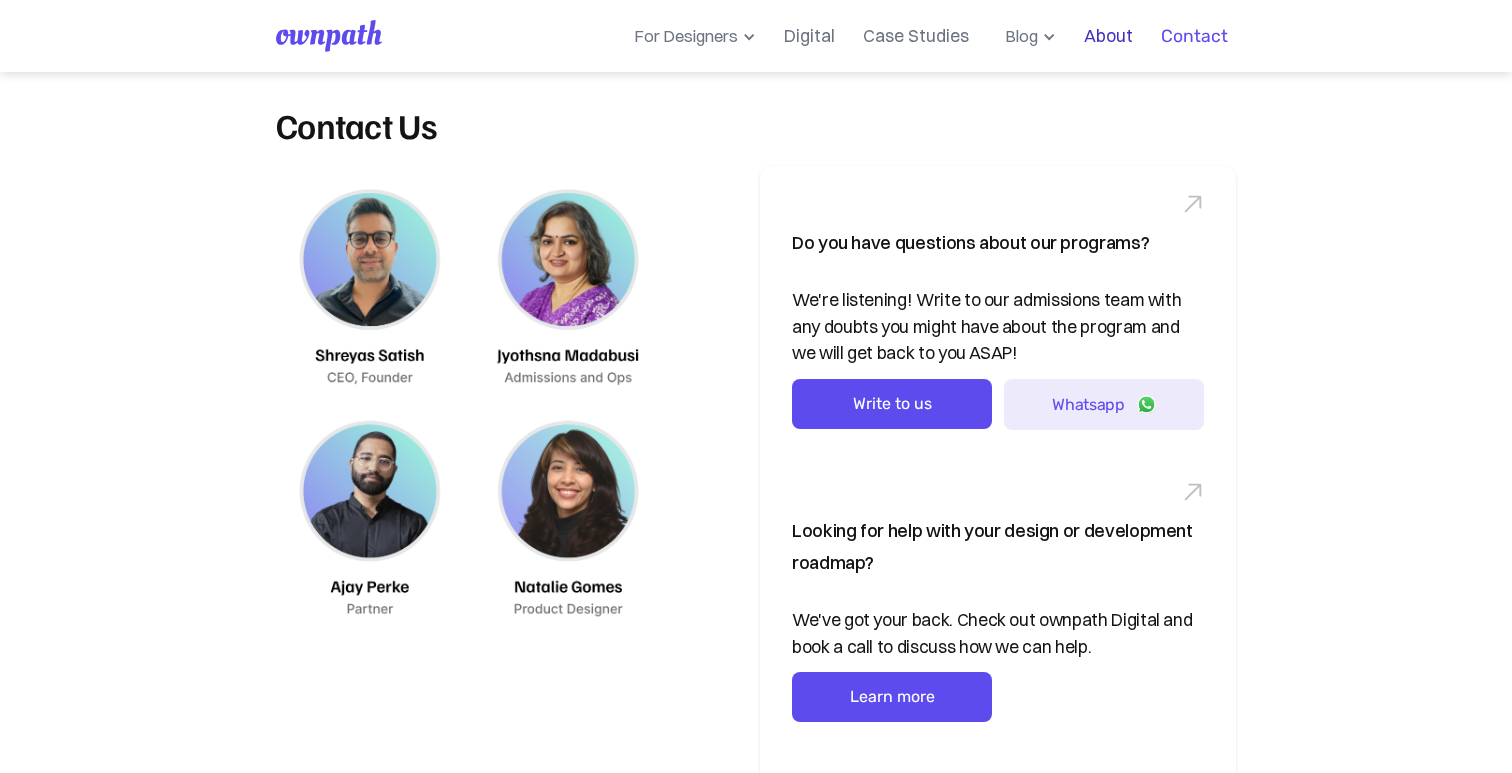 click on "About" at bounding box center [1108, 36] 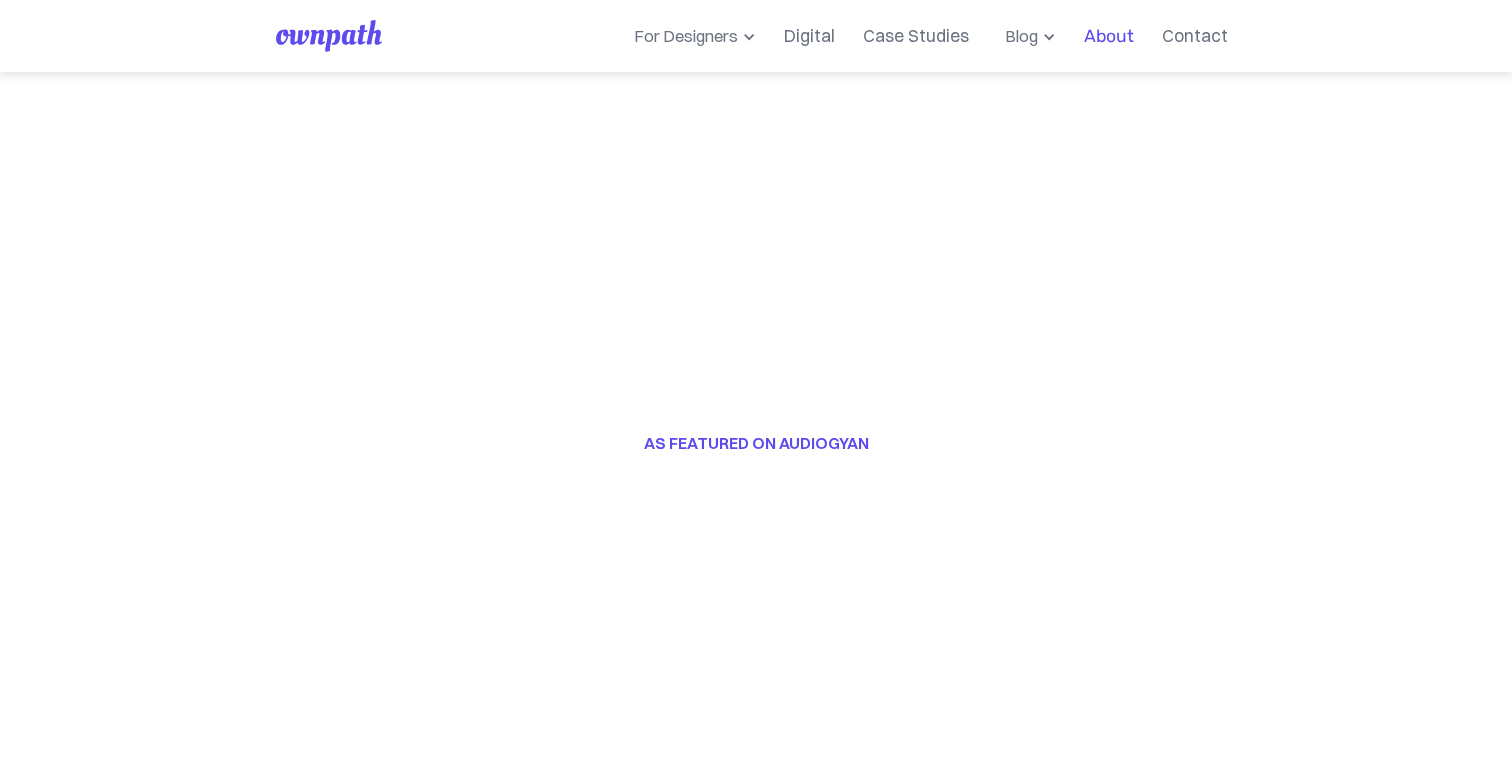 scroll, scrollTop: 0, scrollLeft: 0, axis: both 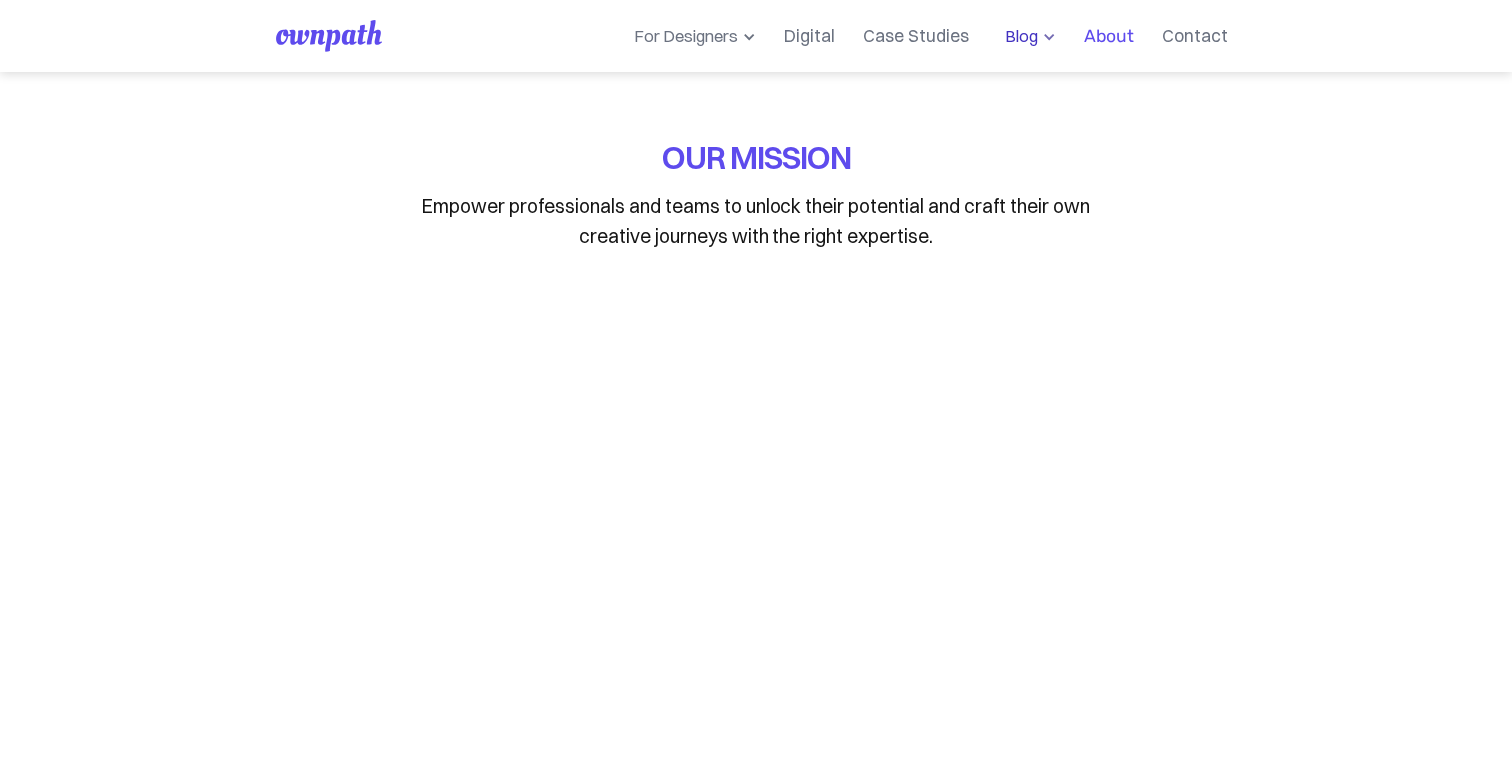click on "Blog" at bounding box center (1017, 36) 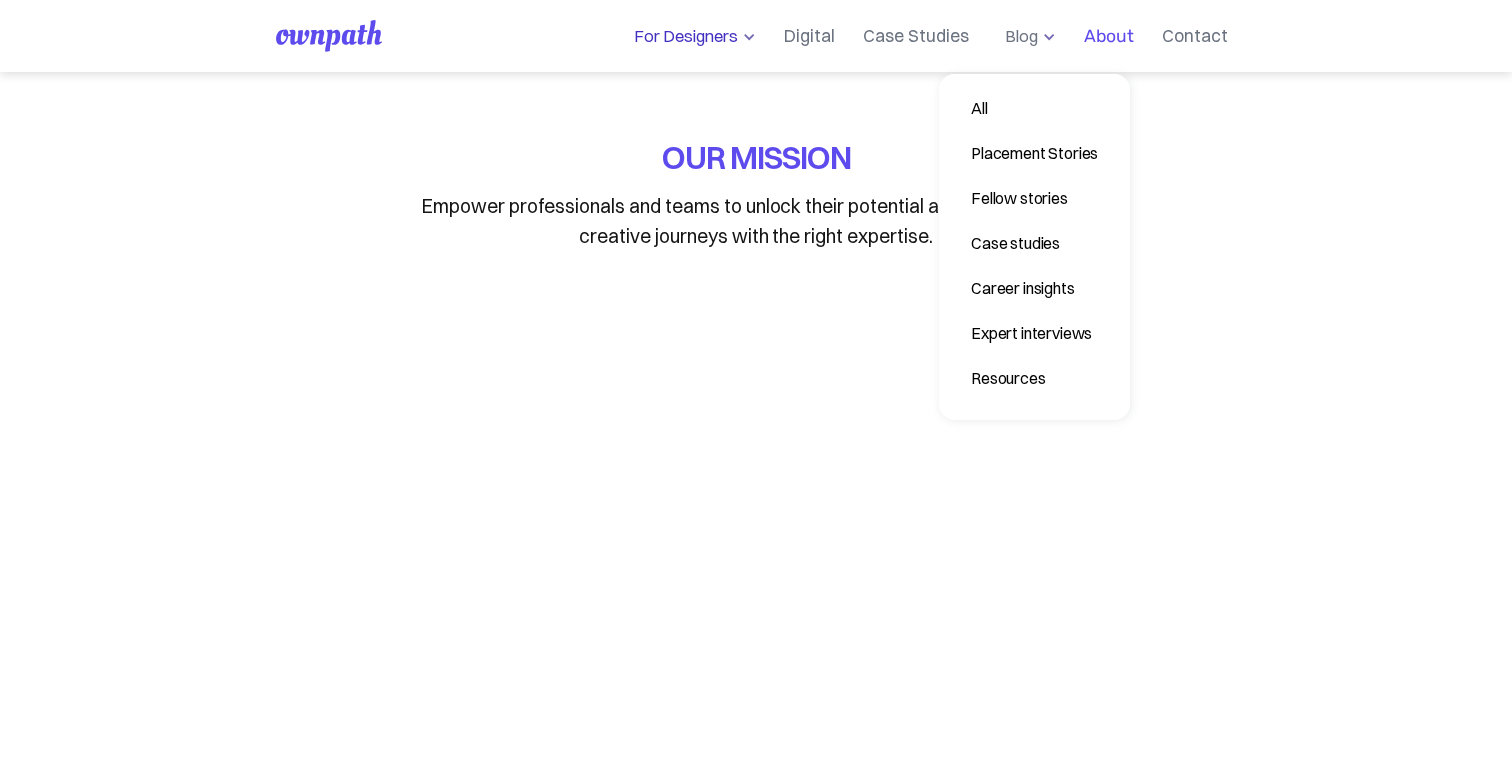 click on "For Designers" at bounding box center [682, 36] 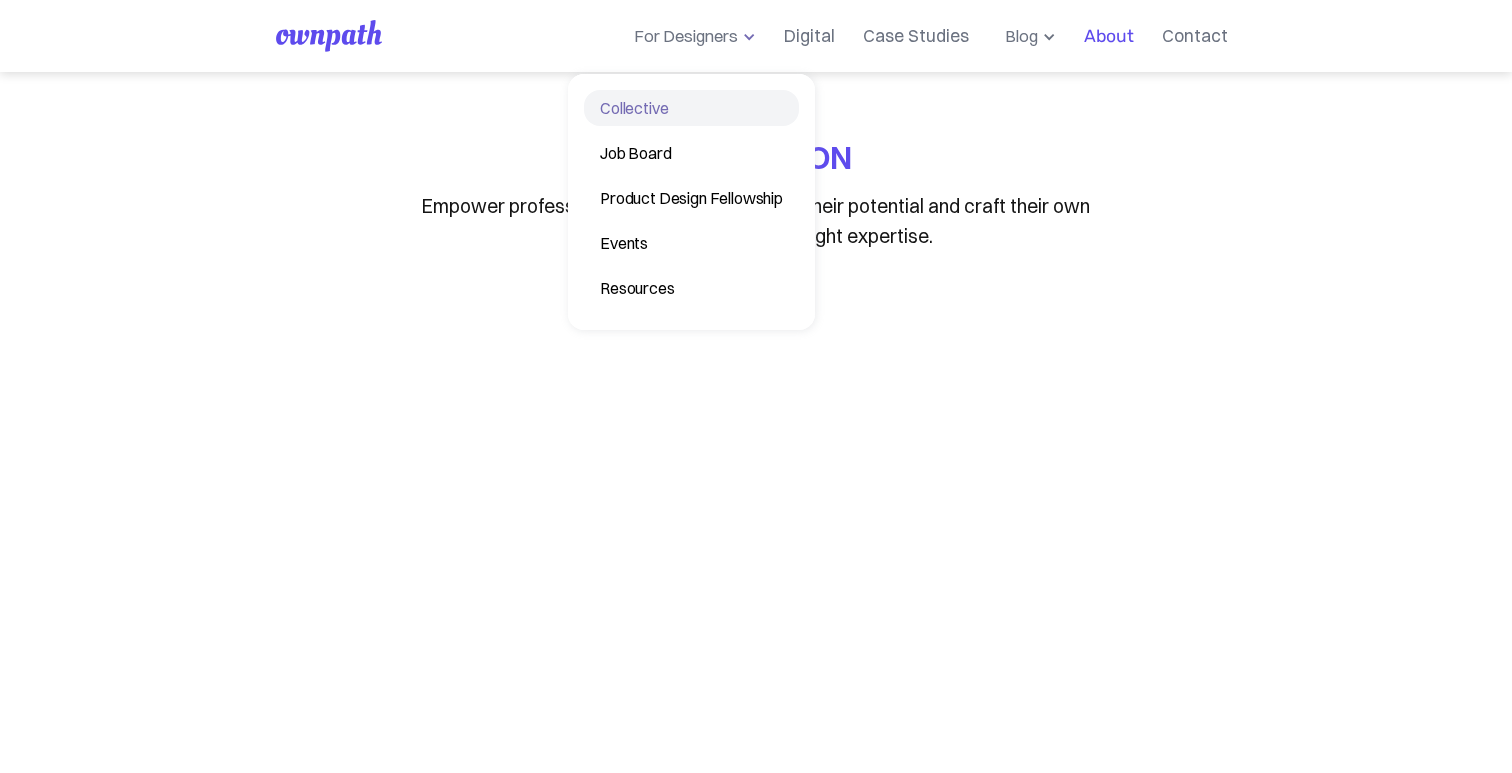 click on "Collective" at bounding box center (691, 108) 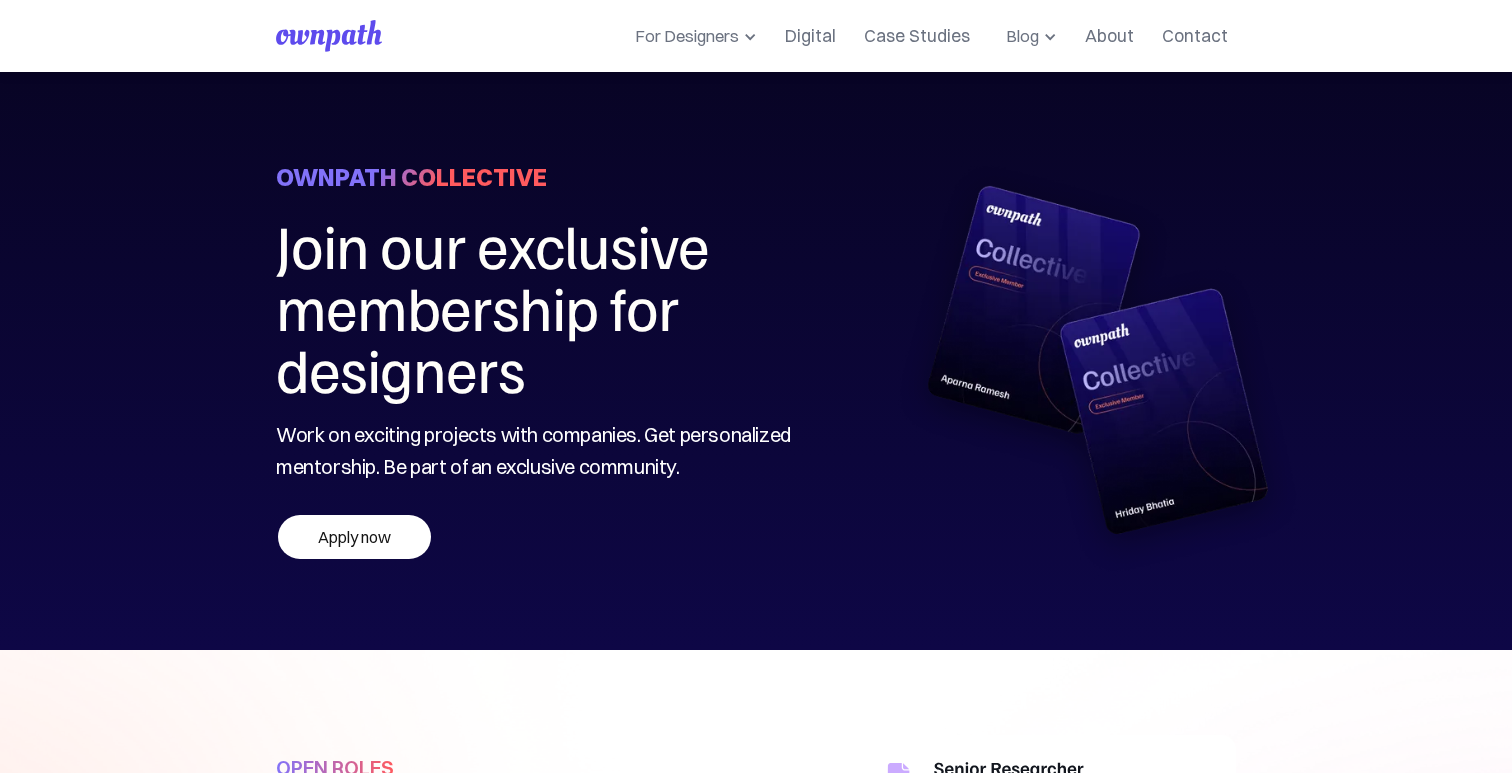 scroll, scrollTop: 0, scrollLeft: 0, axis: both 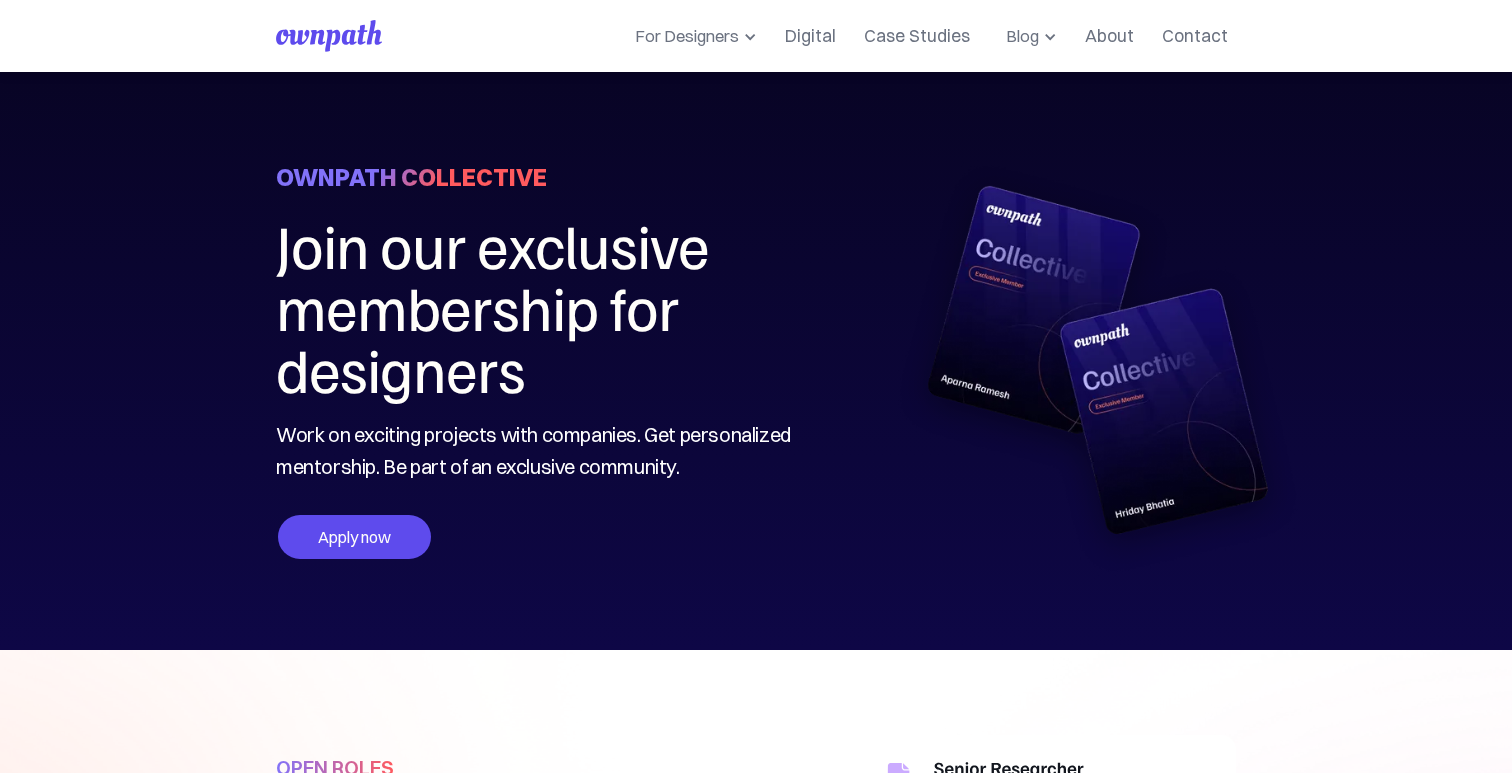 click on "Apply now" at bounding box center [354, 537] 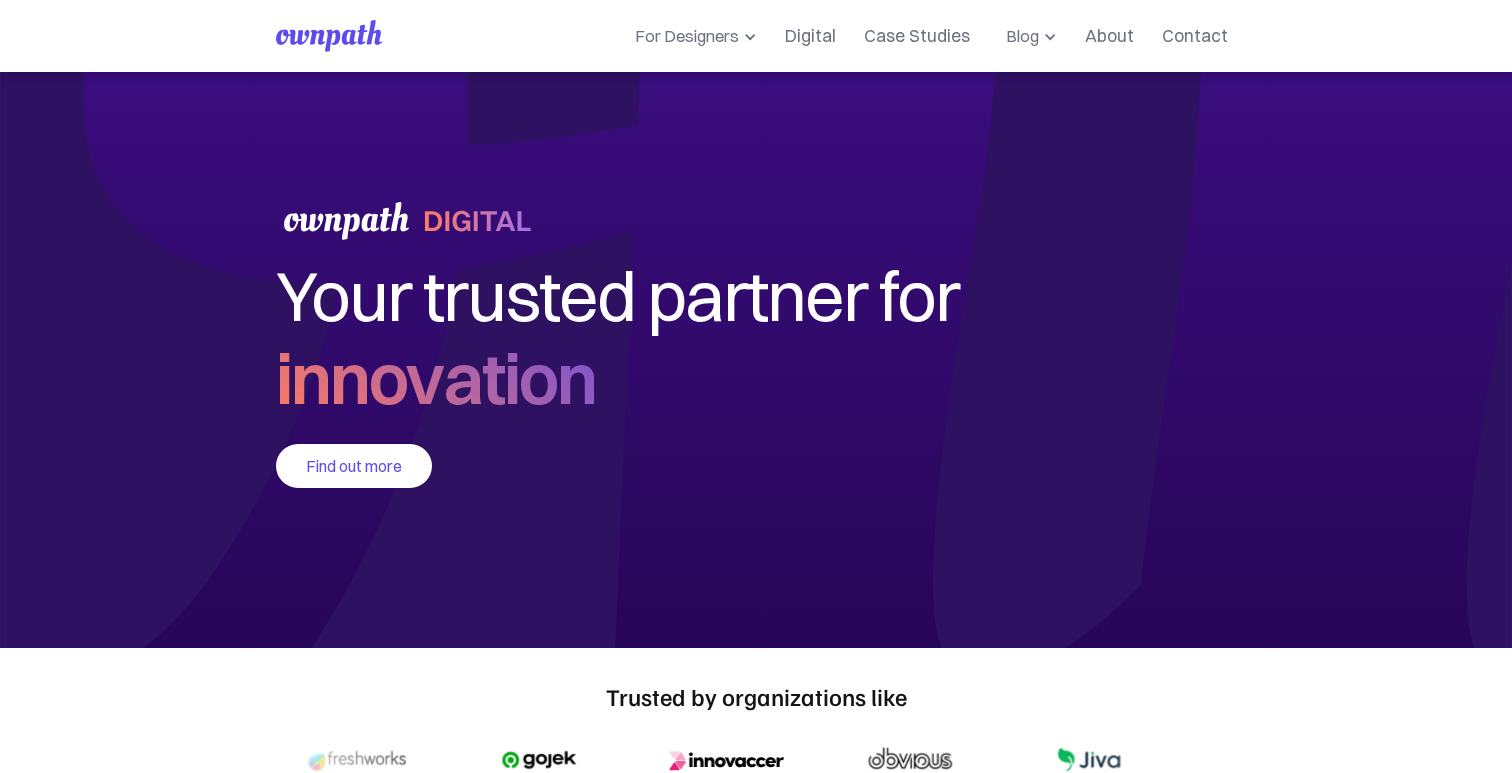 scroll, scrollTop: 0, scrollLeft: 0, axis: both 